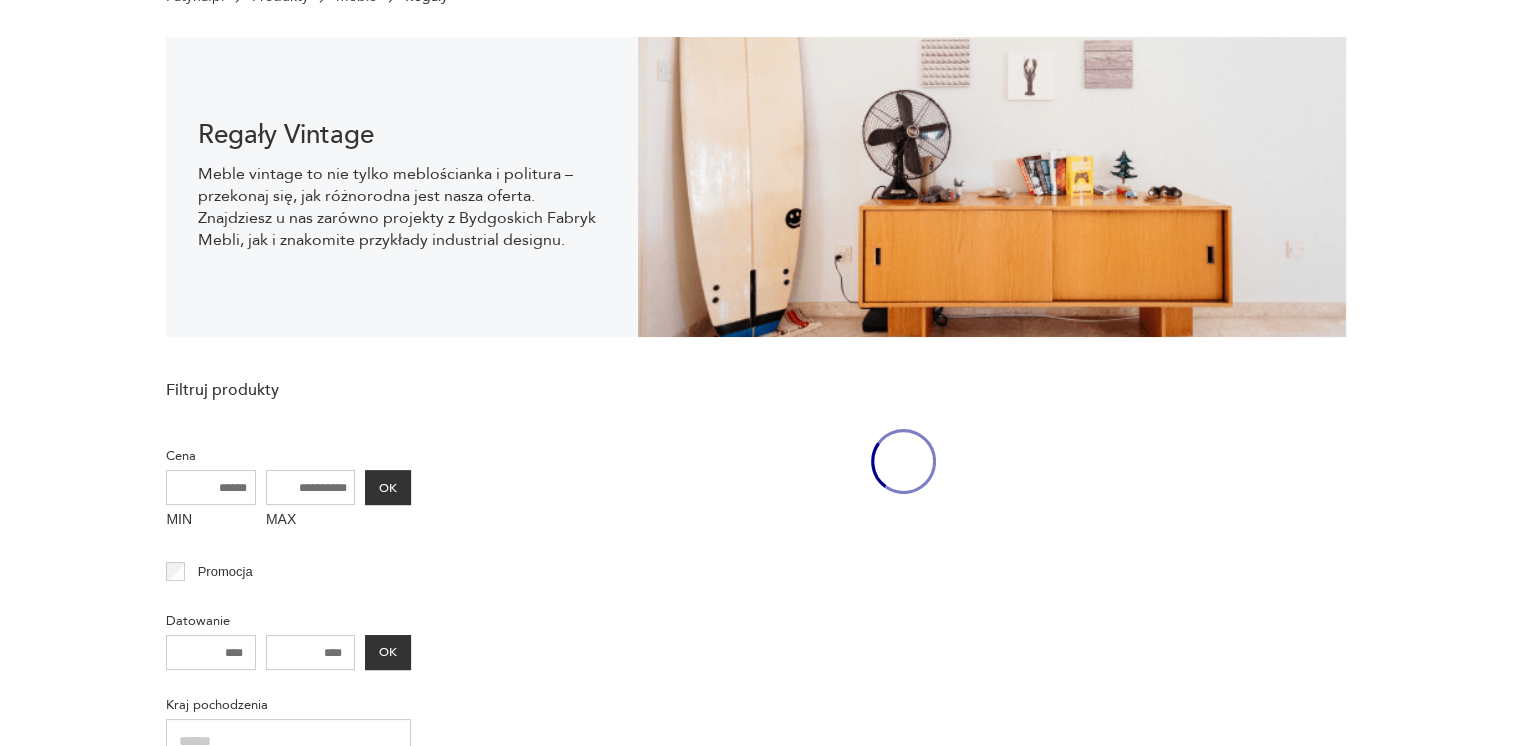 scroll, scrollTop: 361, scrollLeft: 0, axis: vertical 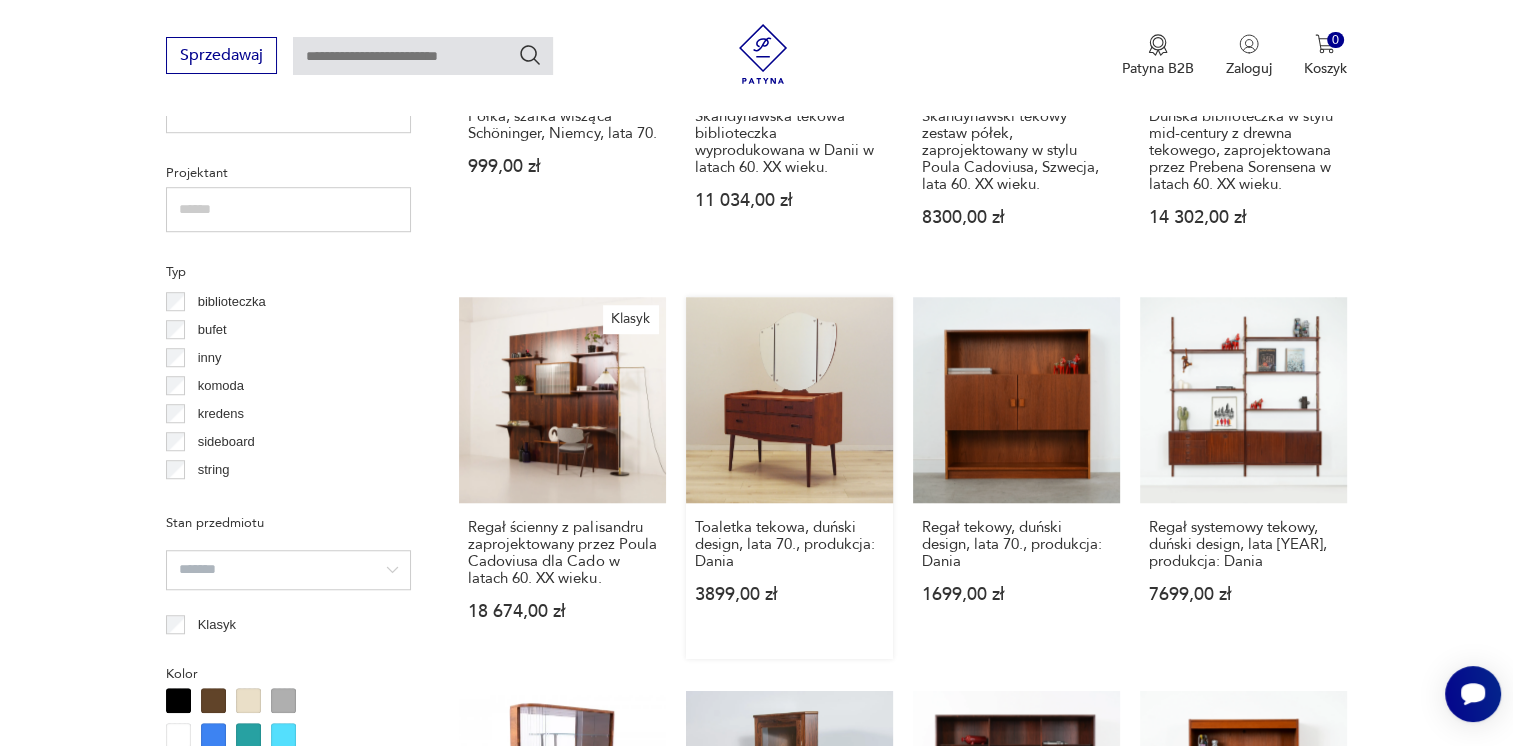 click on "Toaletka tekowa, duński design, lata [YEAR], produkcja: Dania [PRICE]" at bounding box center (789, 478) 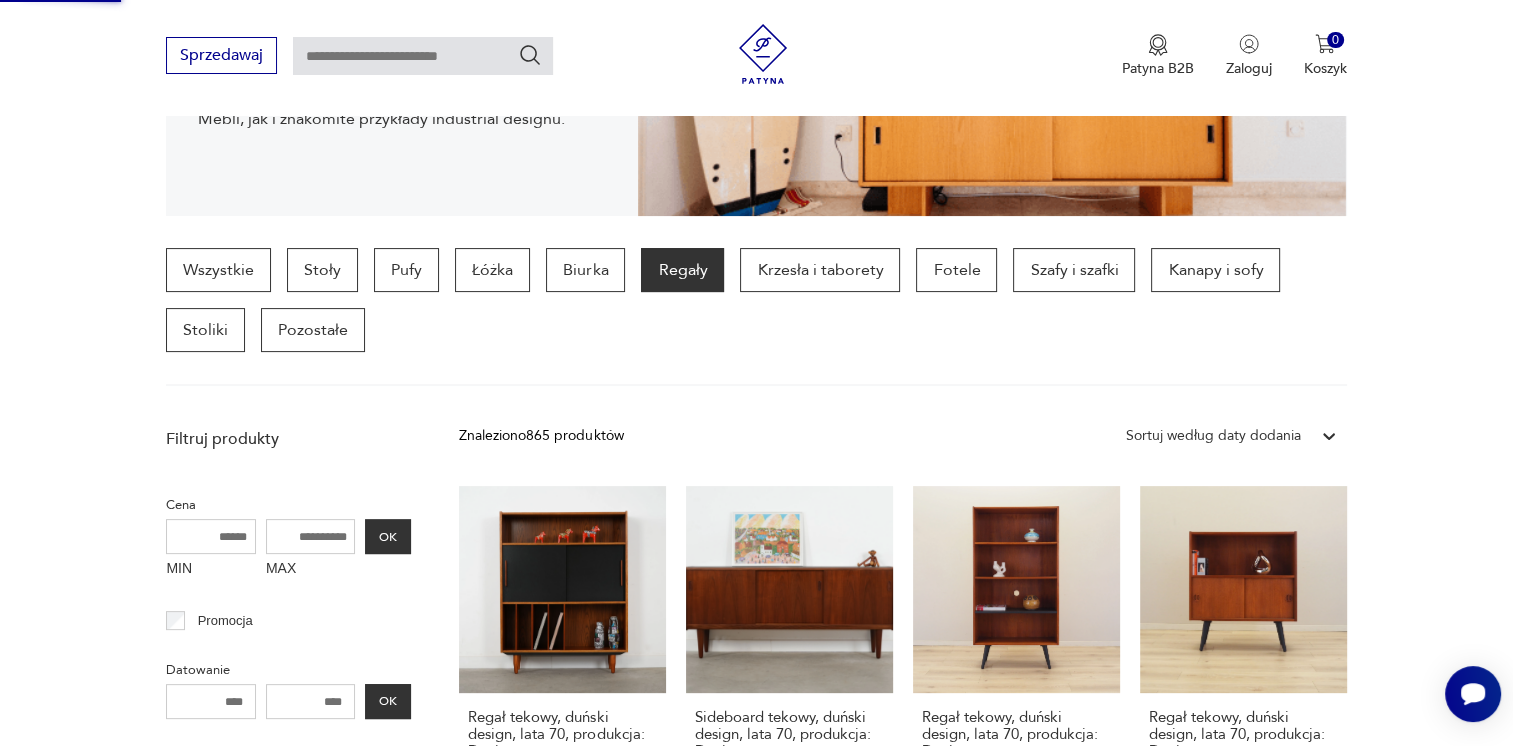 scroll, scrollTop: 126, scrollLeft: 0, axis: vertical 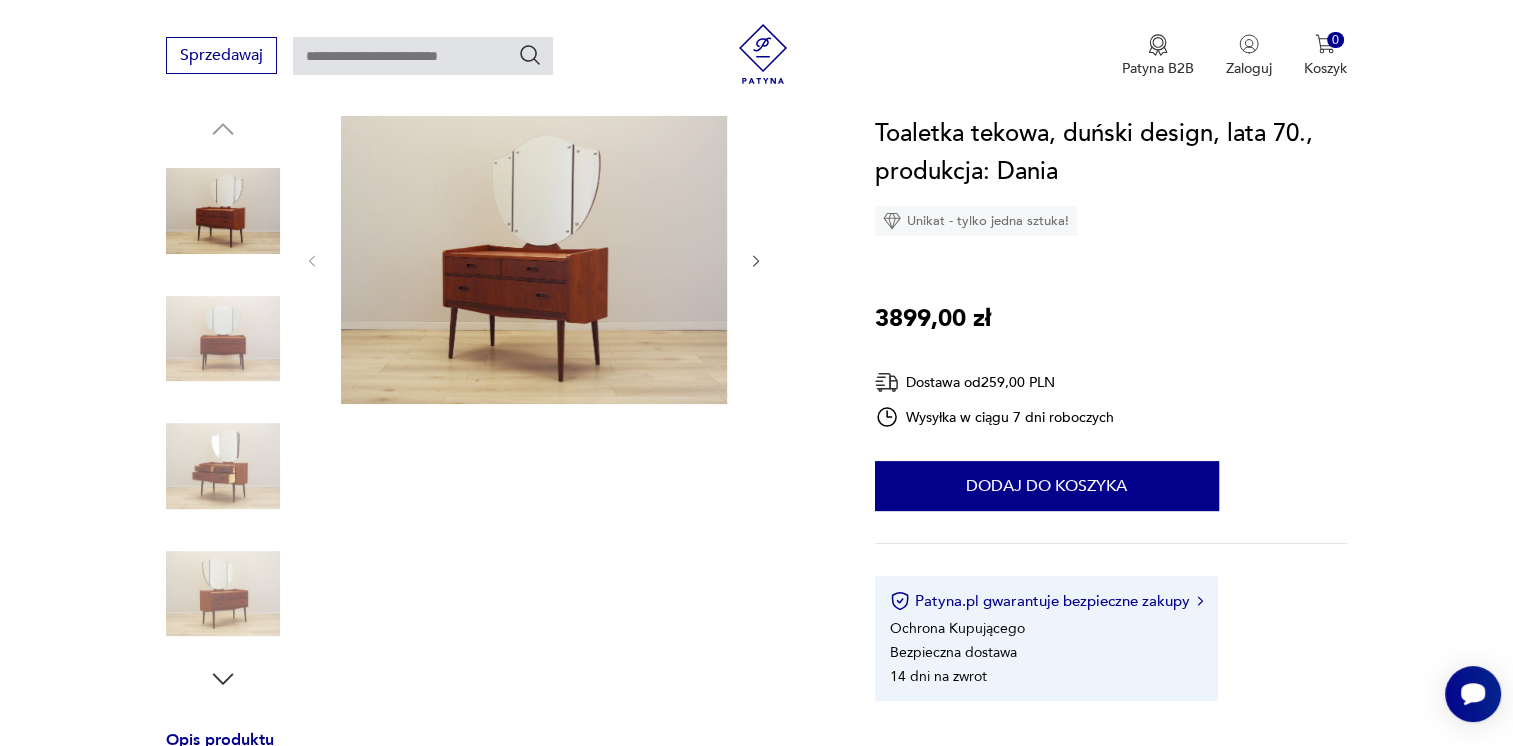 click at bounding box center [756, 261] 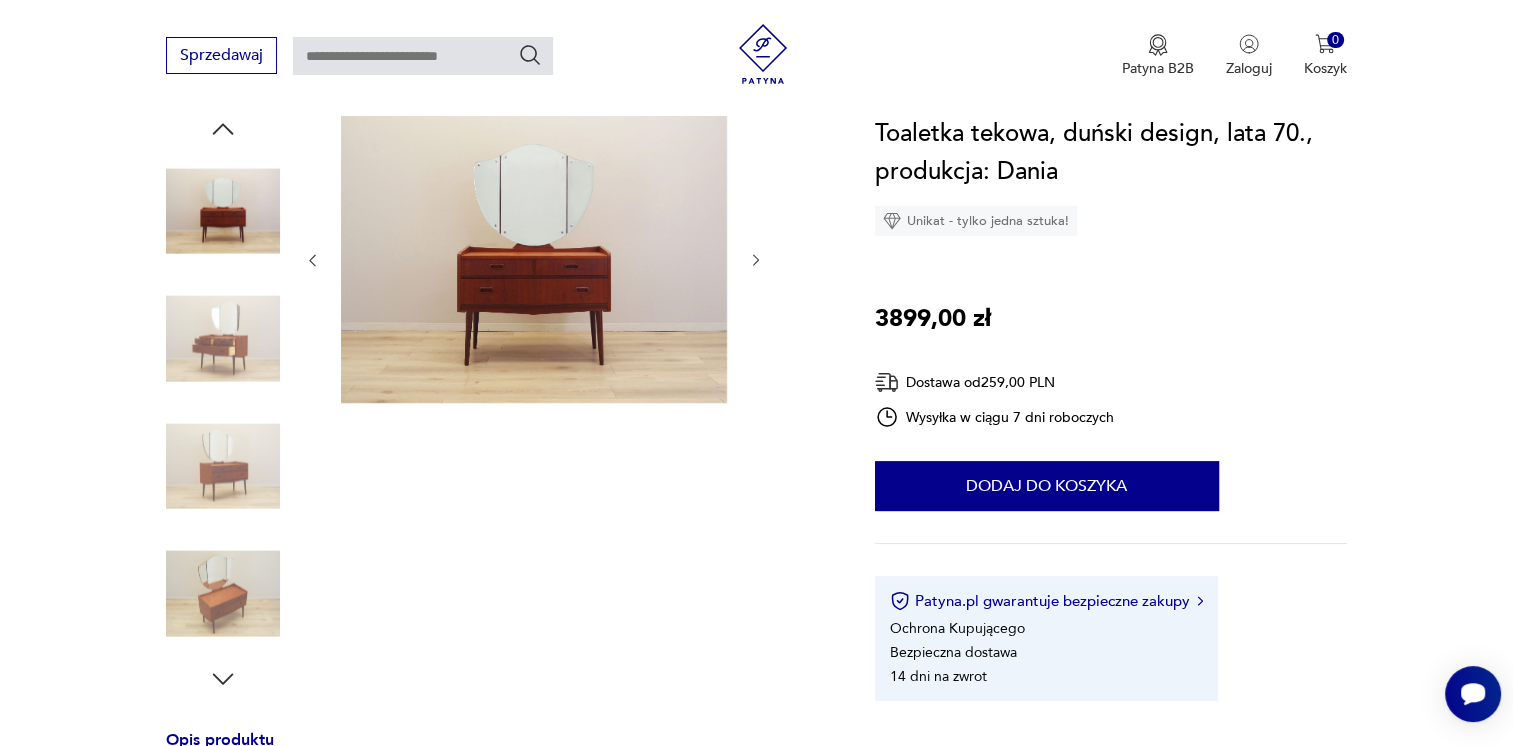 click at bounding box center (756, 260) 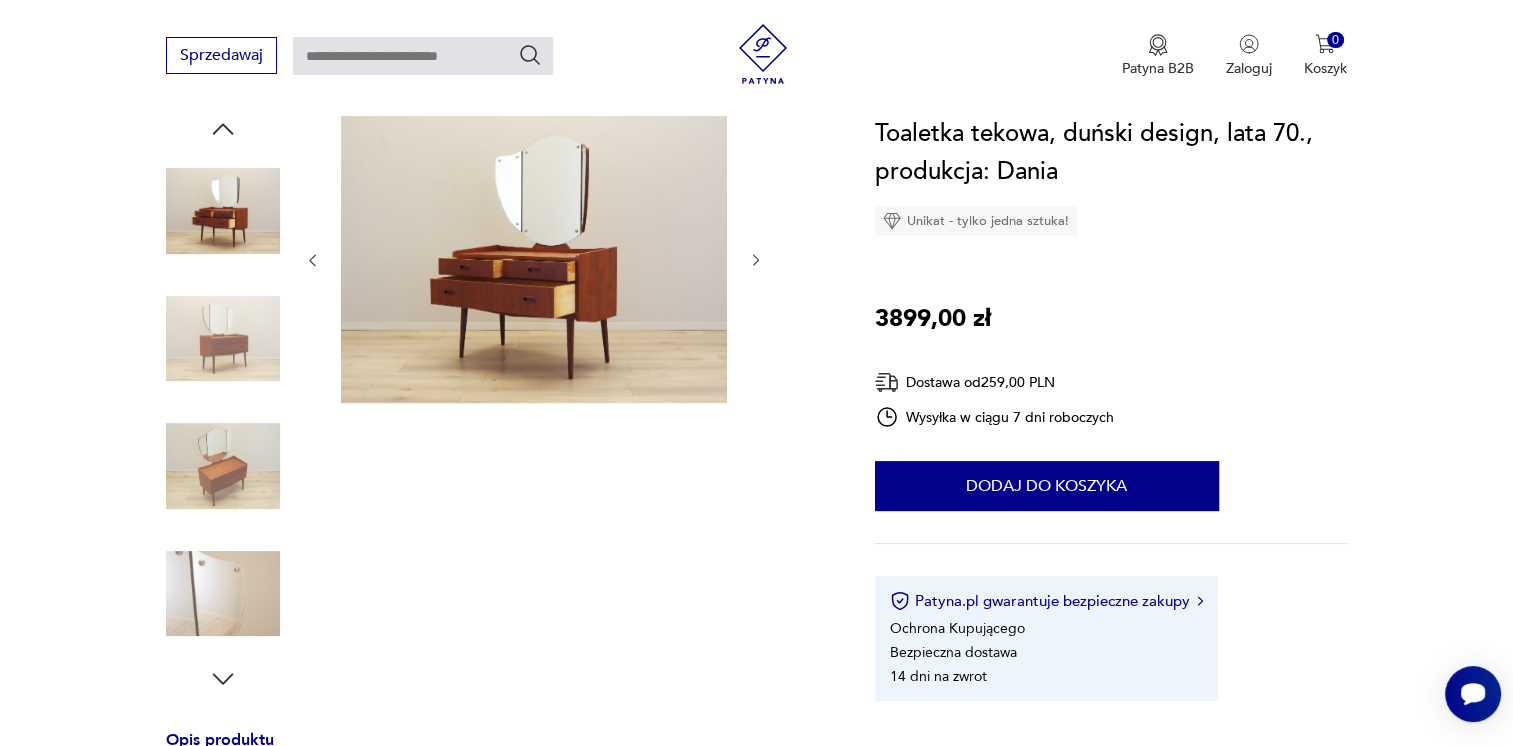 click at bounding box center [756, 260] 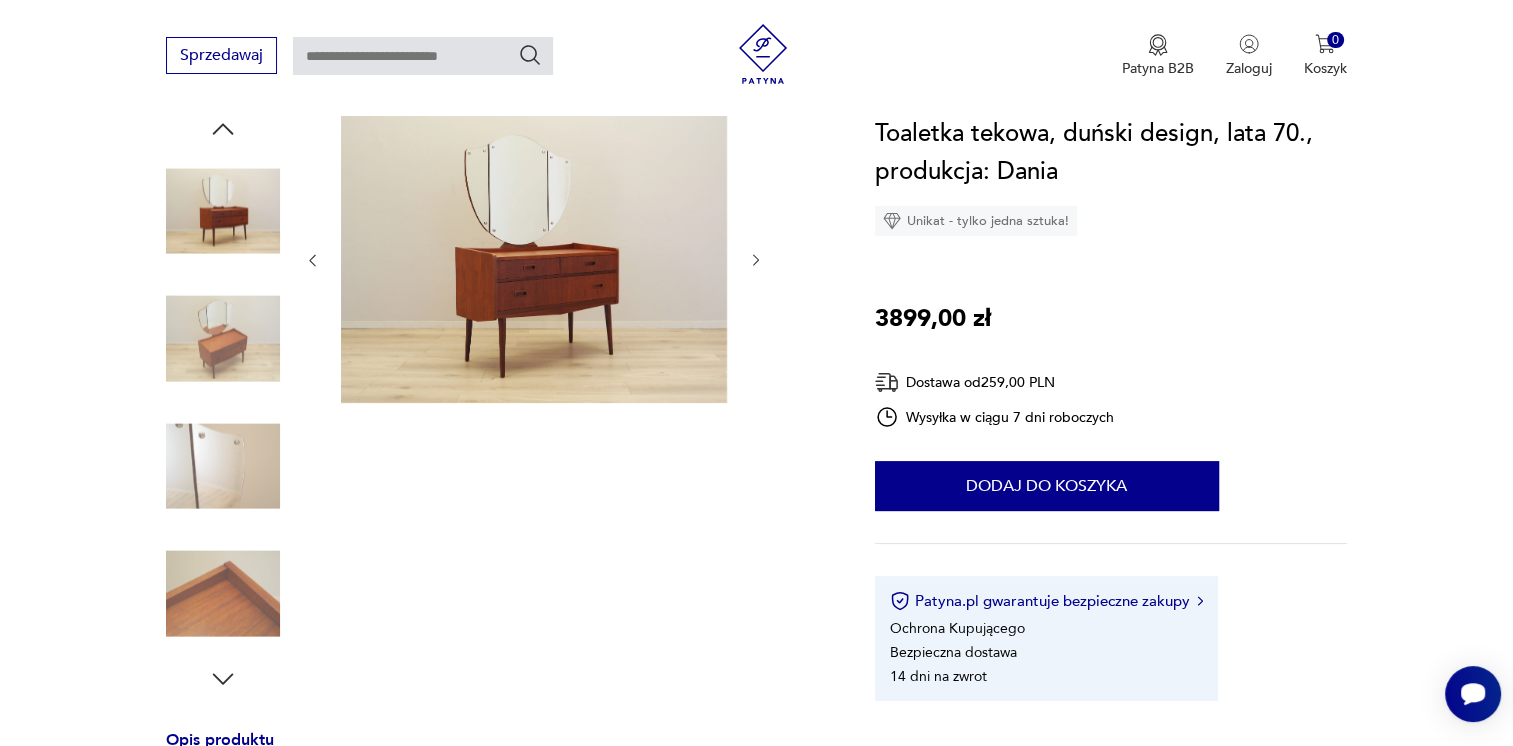 click at bounding box center (756, 260) 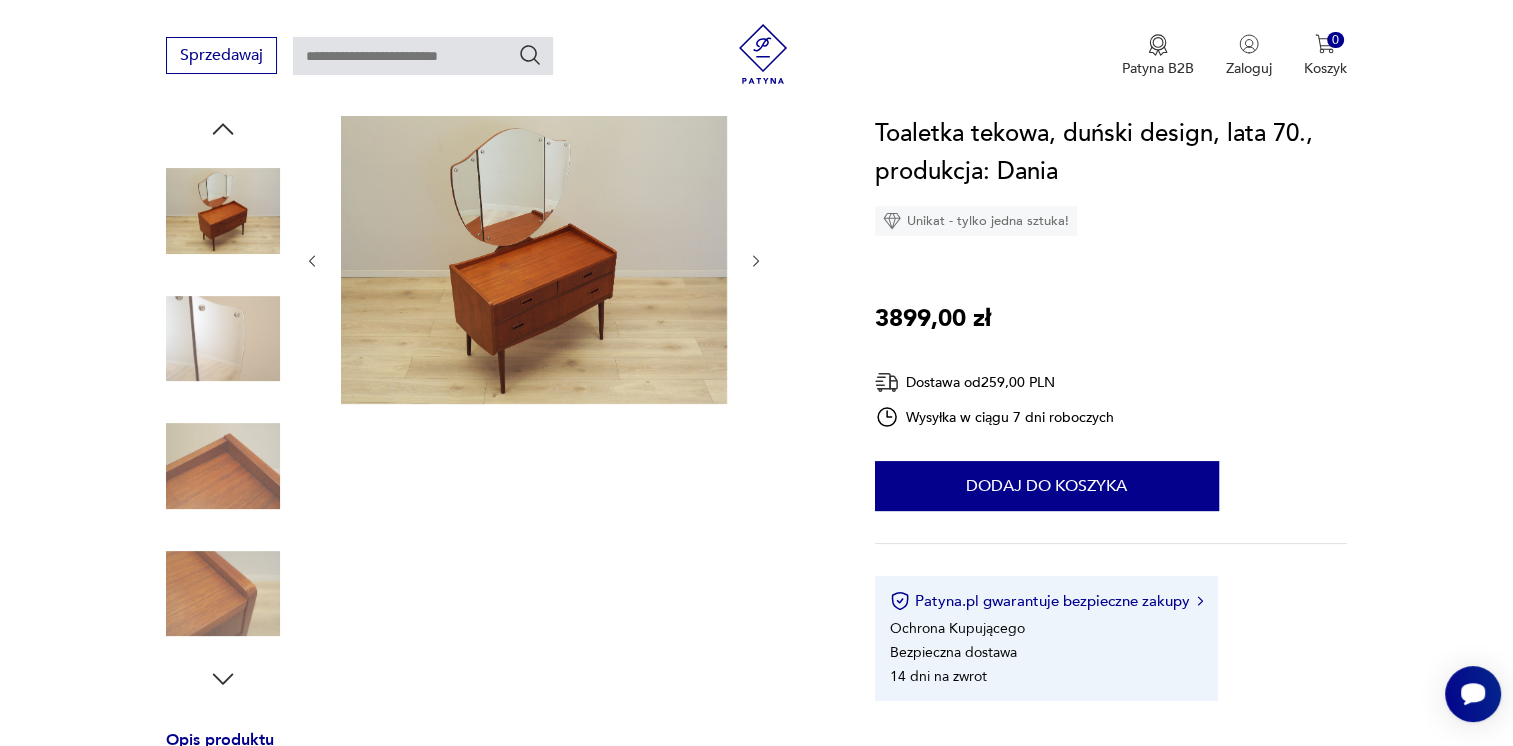 click at bounding box center [756, 261] 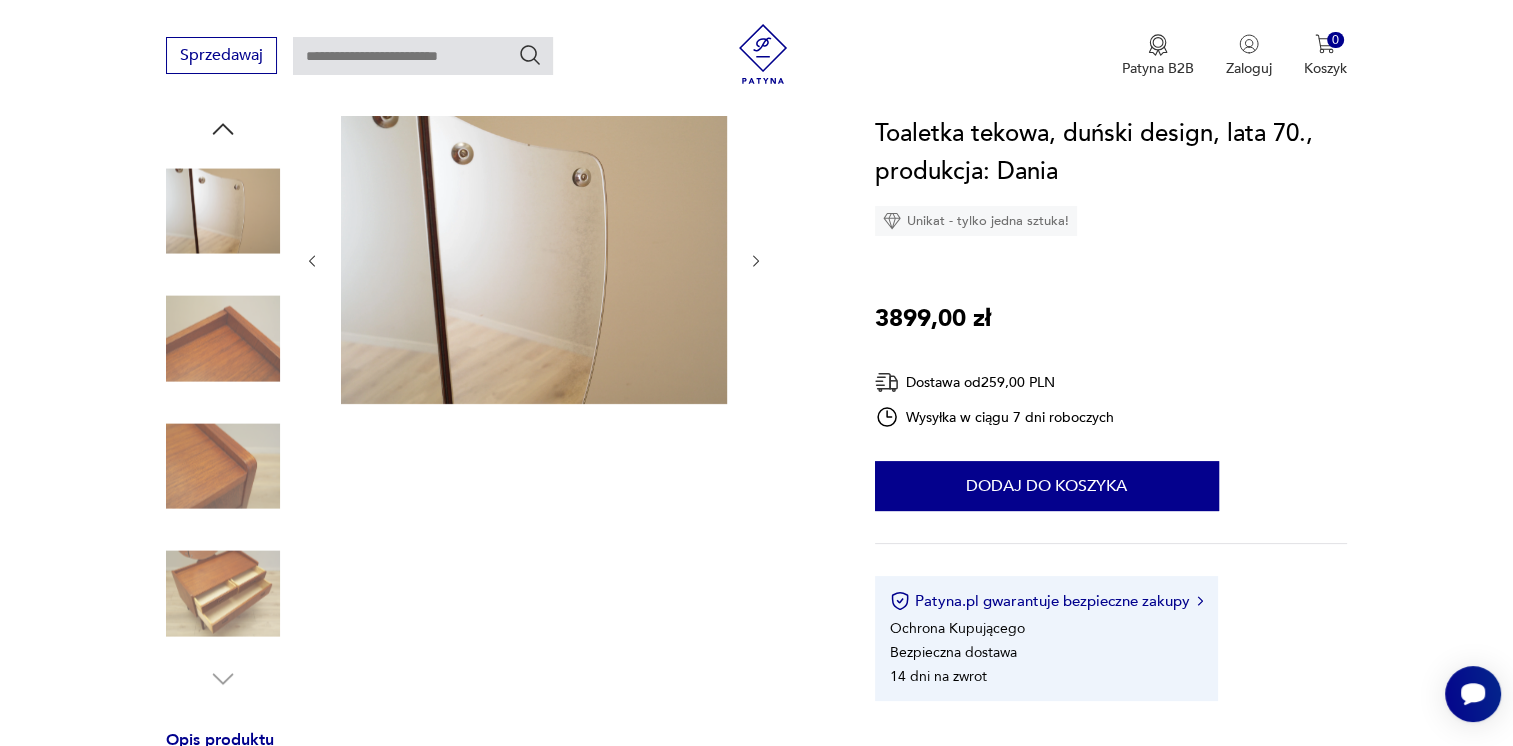 click at bounding box center (756, 261) 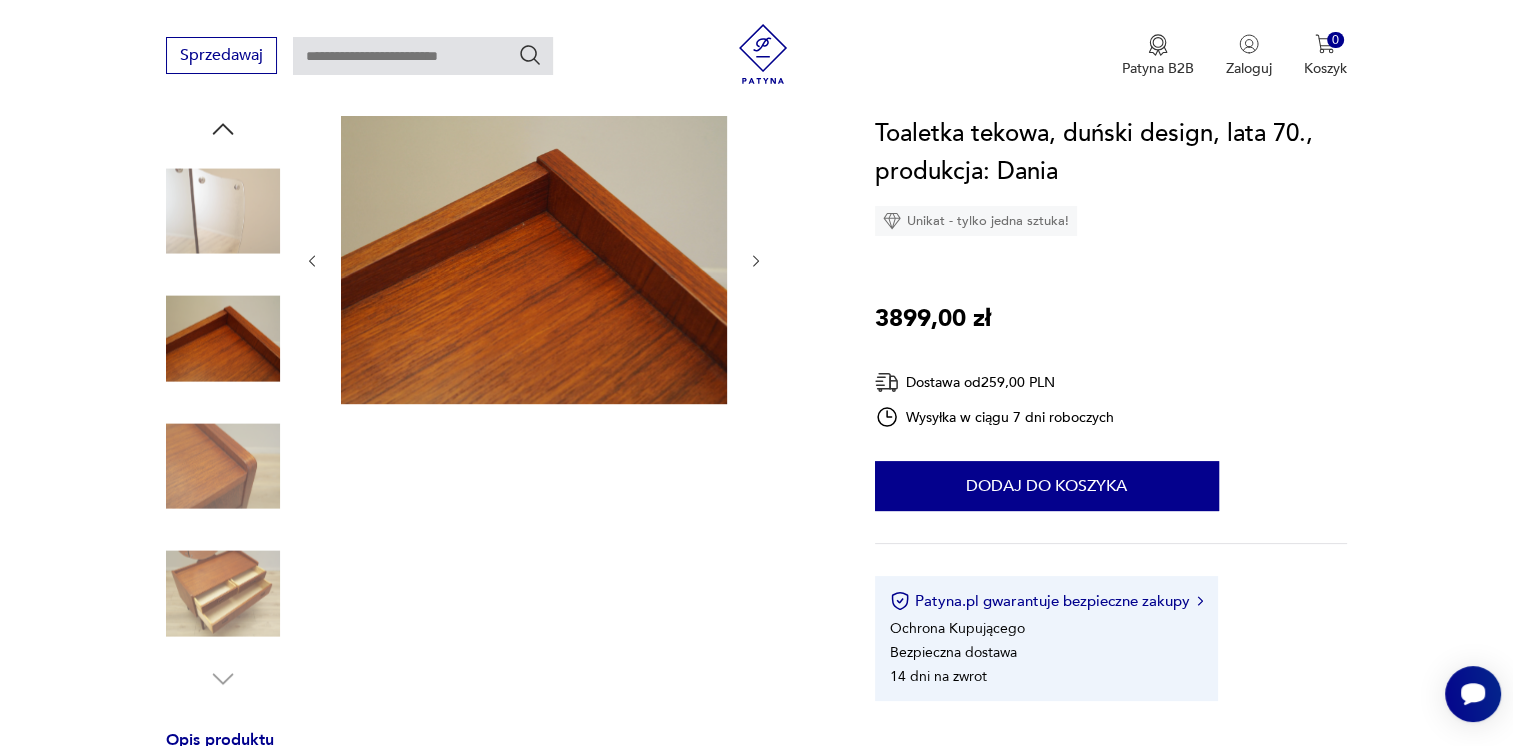 click at bounding box center (756, 261) 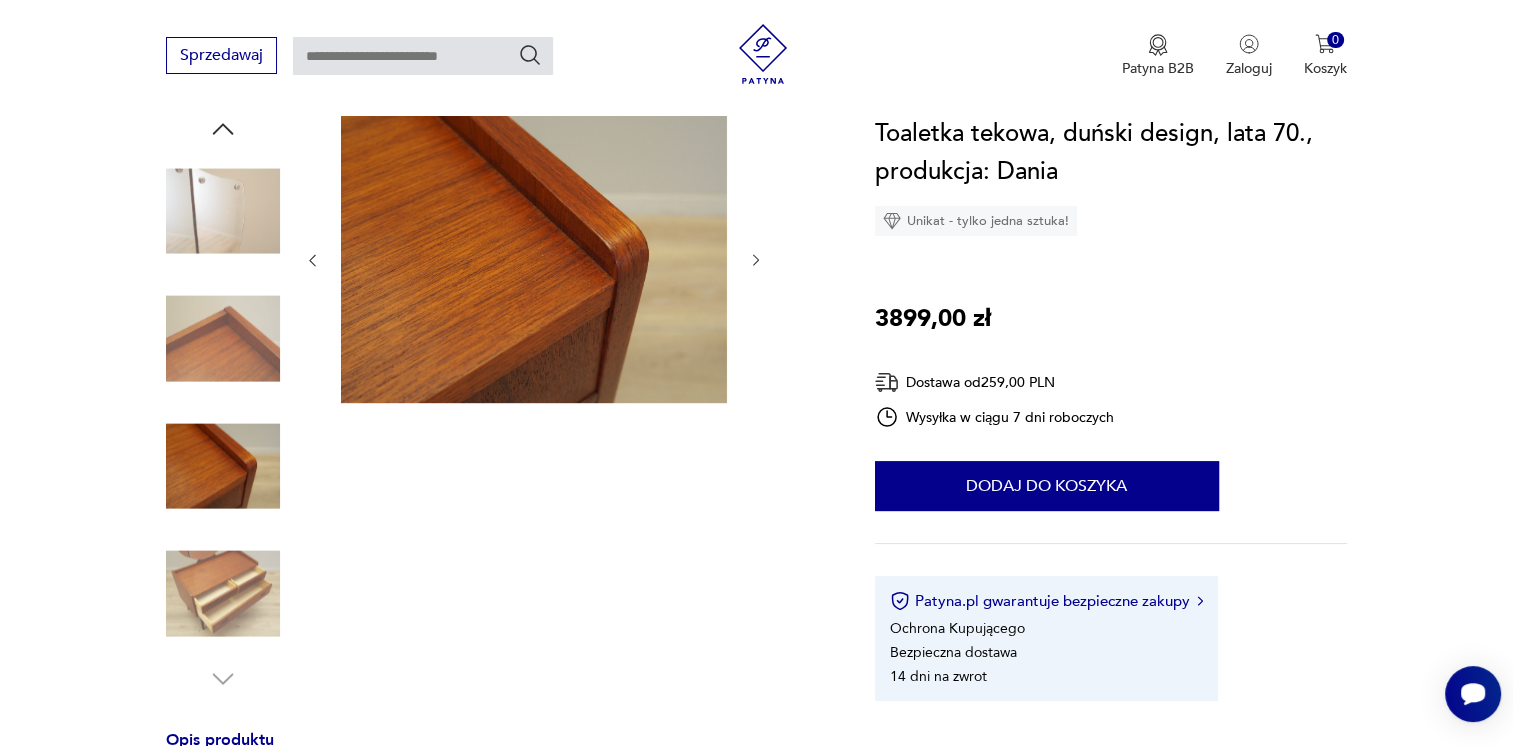 click at bounding box center (756, 260) 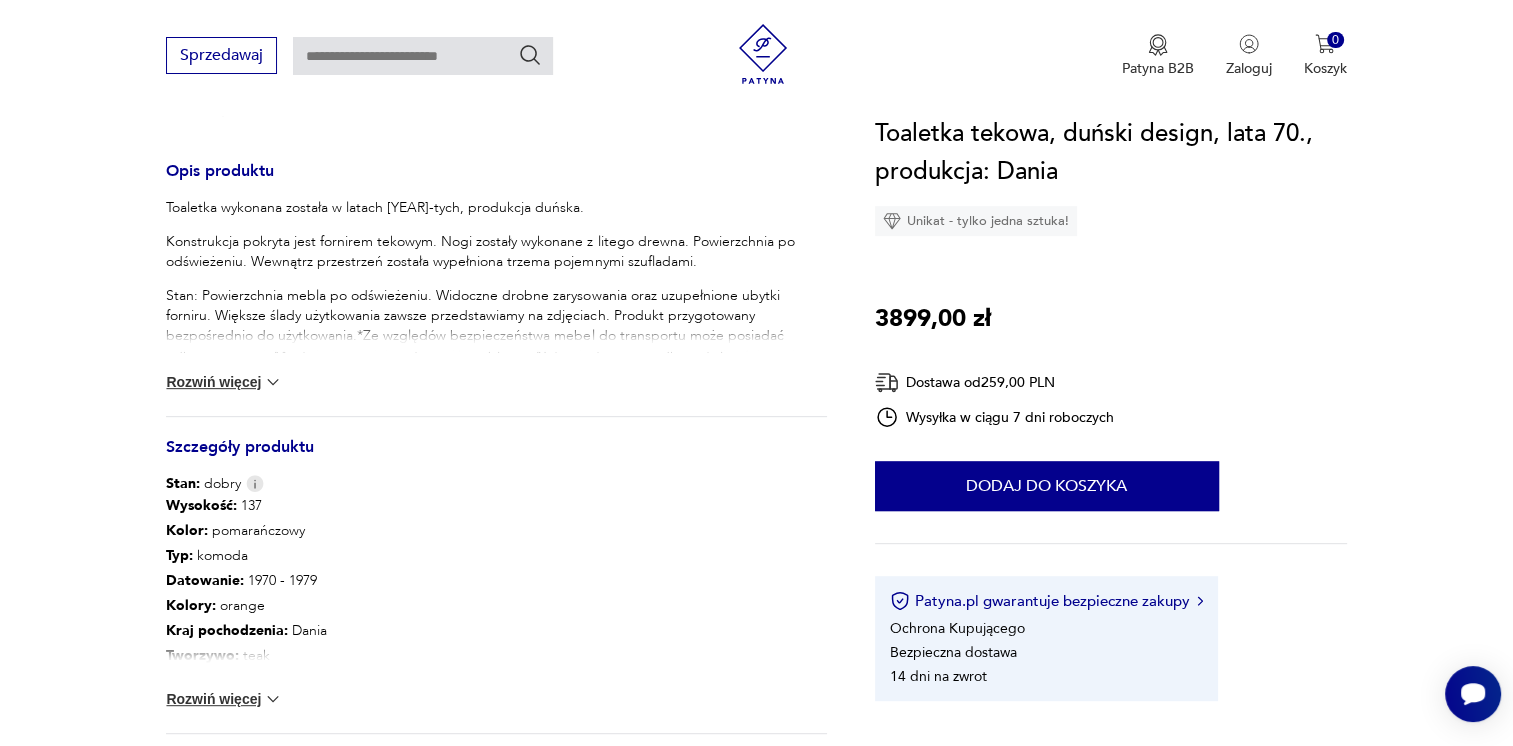 scroll, scrollTop: 795, scrollLeft: 0, axis: vertical 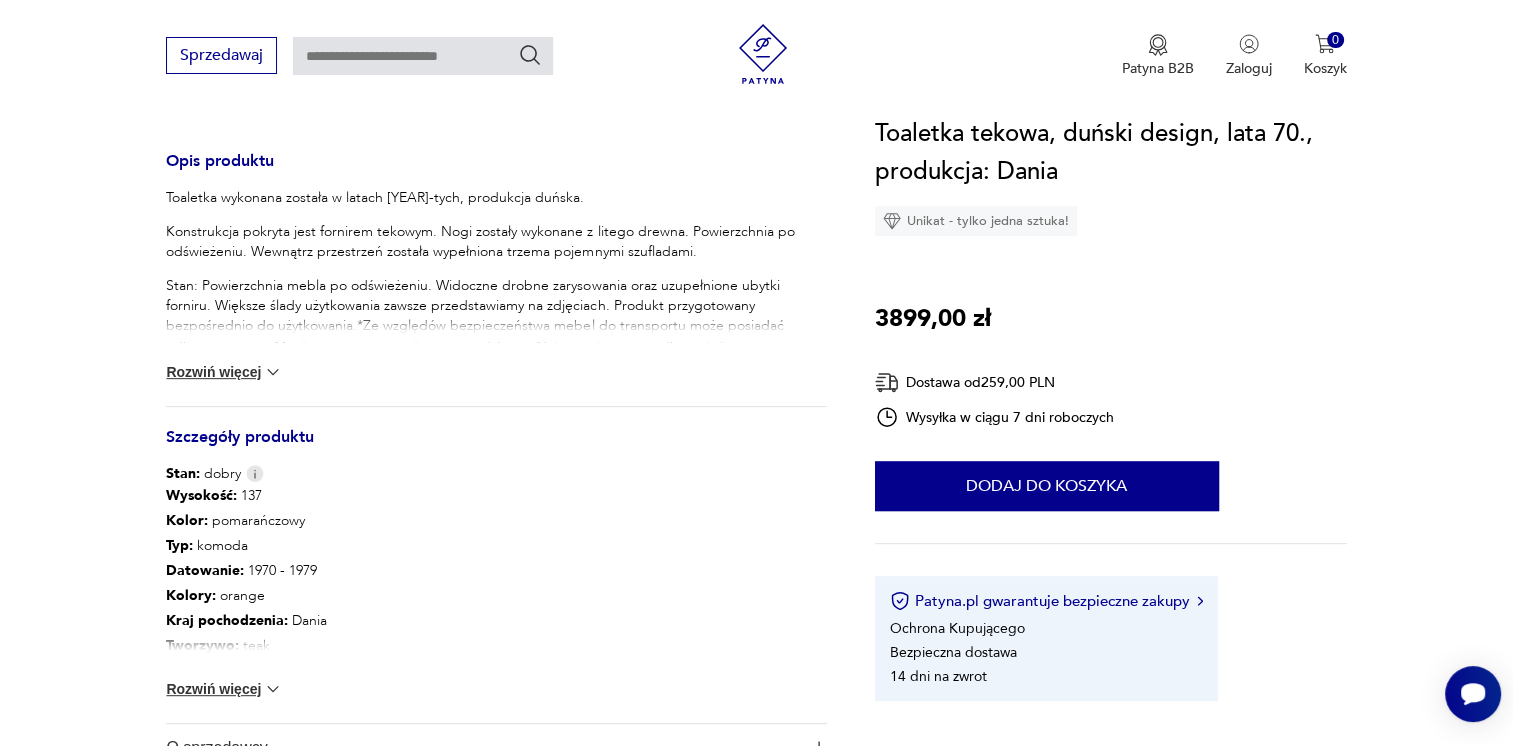 click on "Rozwiń więcej" at bounding box center (224, 372) 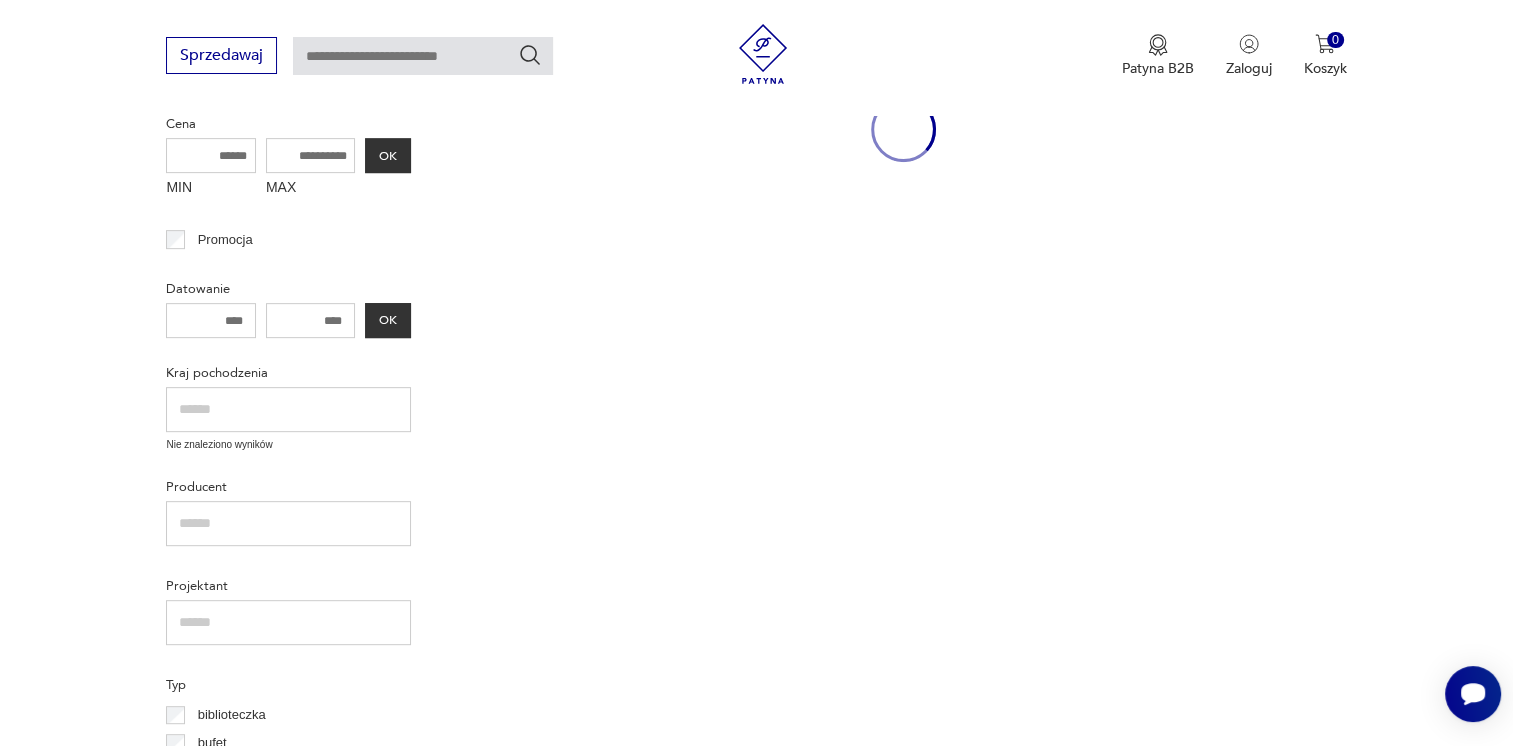 scroll, scrollTop: 126, scrollLeft: 0, axis: vertical 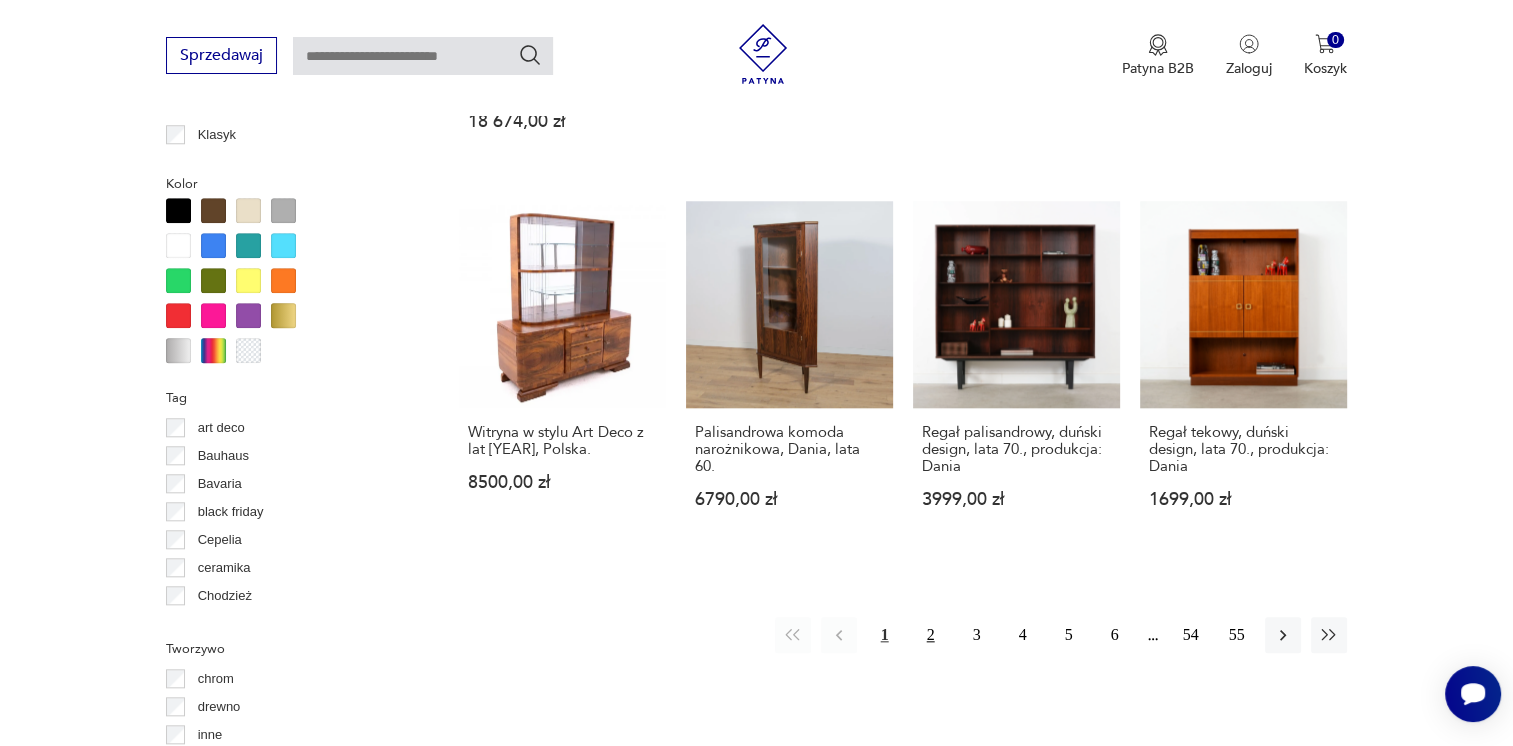 click on "2" at bounding box center [931, 635] 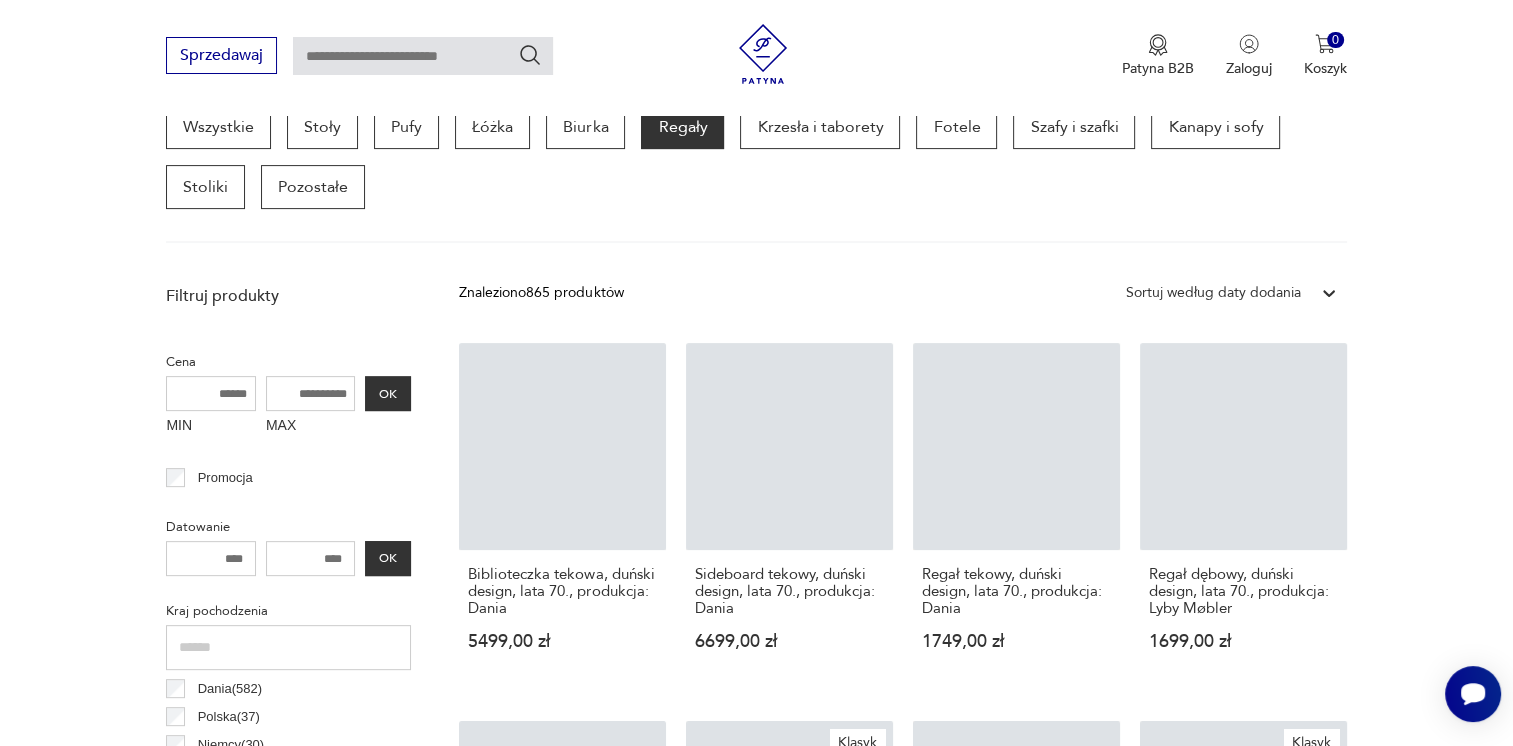 scroll, scrollTop: 530, scrollLeft: 0, axis: vertical 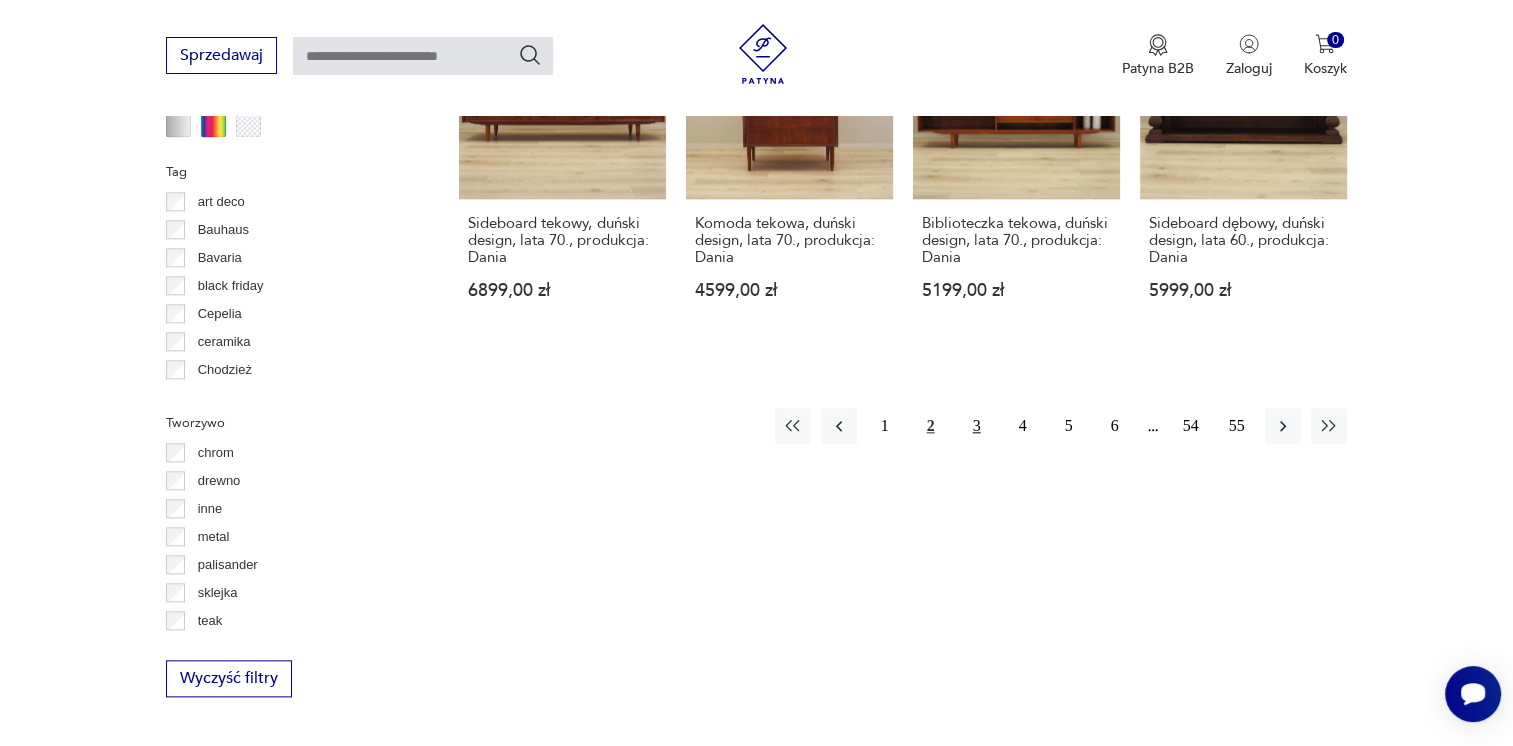 click on "3" at bounding box center [977, 426] 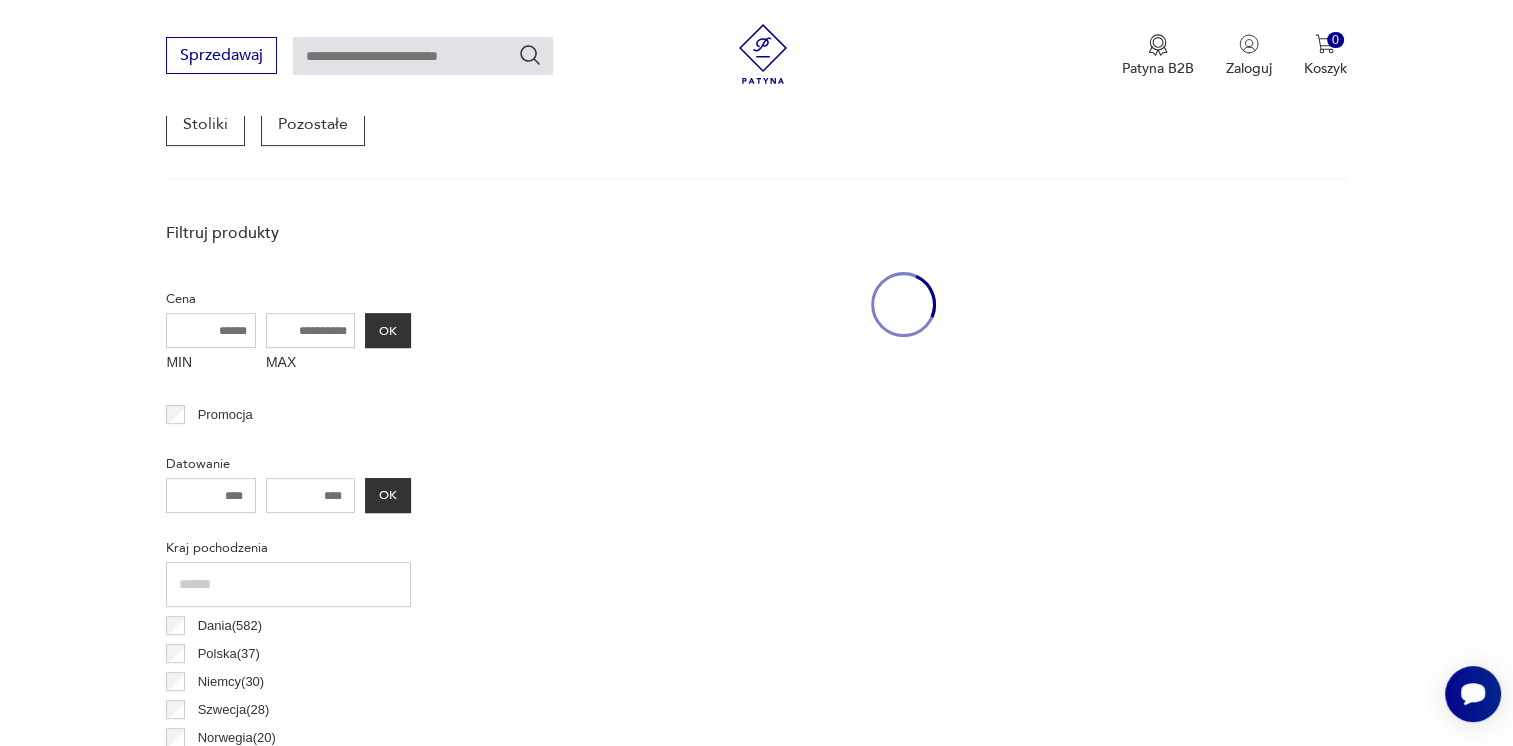 scroll, scrollTop: 530, scrollLeft: 0, axis: vertical 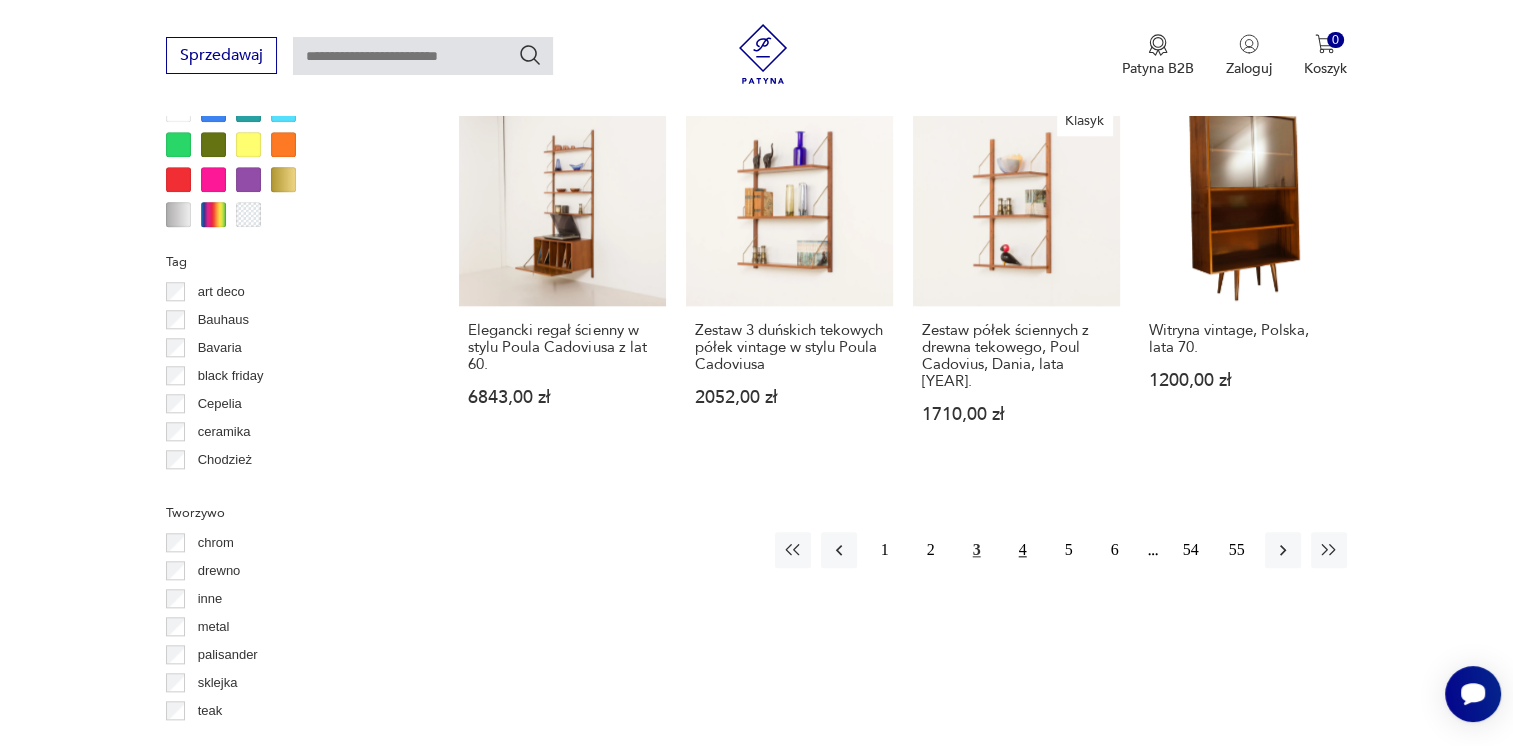 click on "4" at bounding box center [1023, 550] 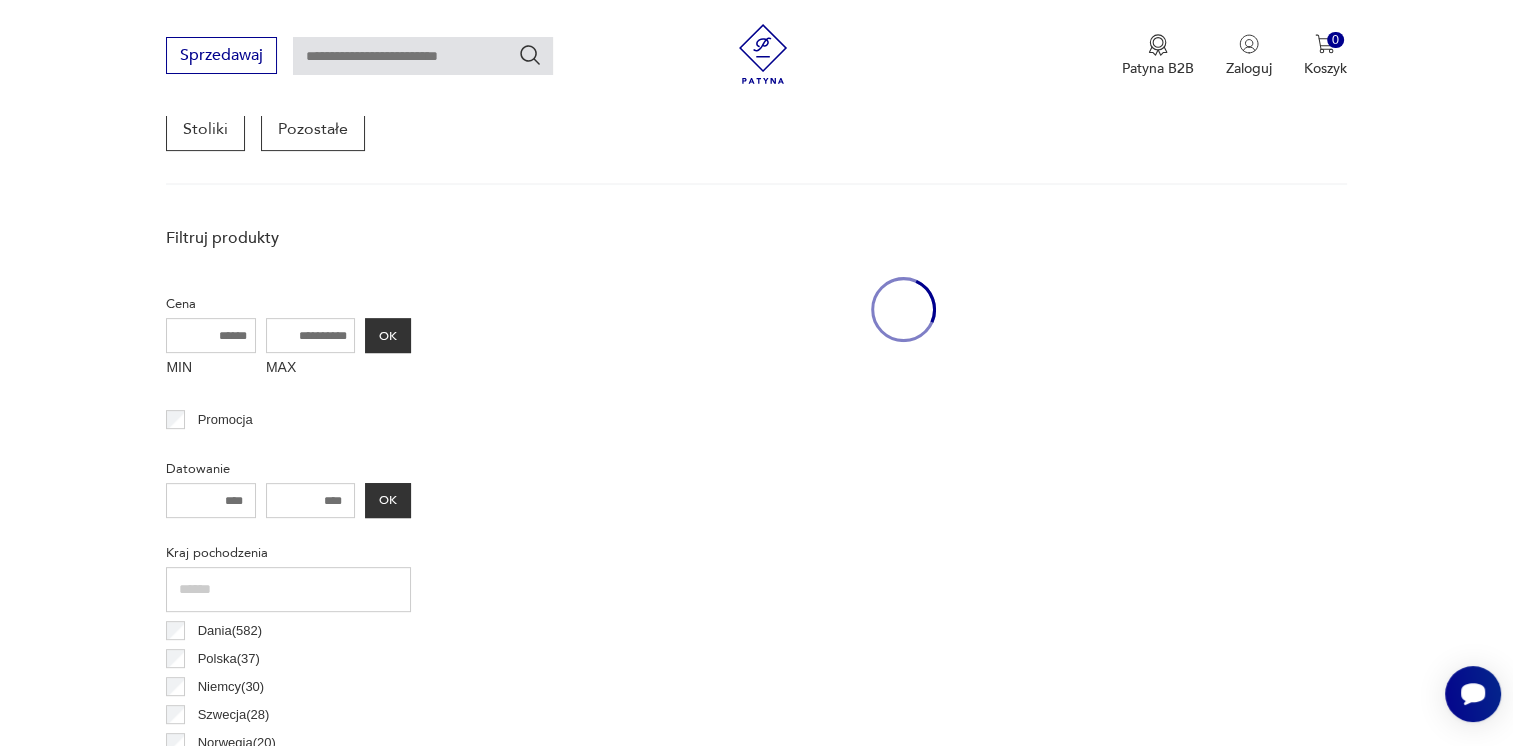 scroll, scrollTop: 530, scrollLeft: 0, axis: vertical 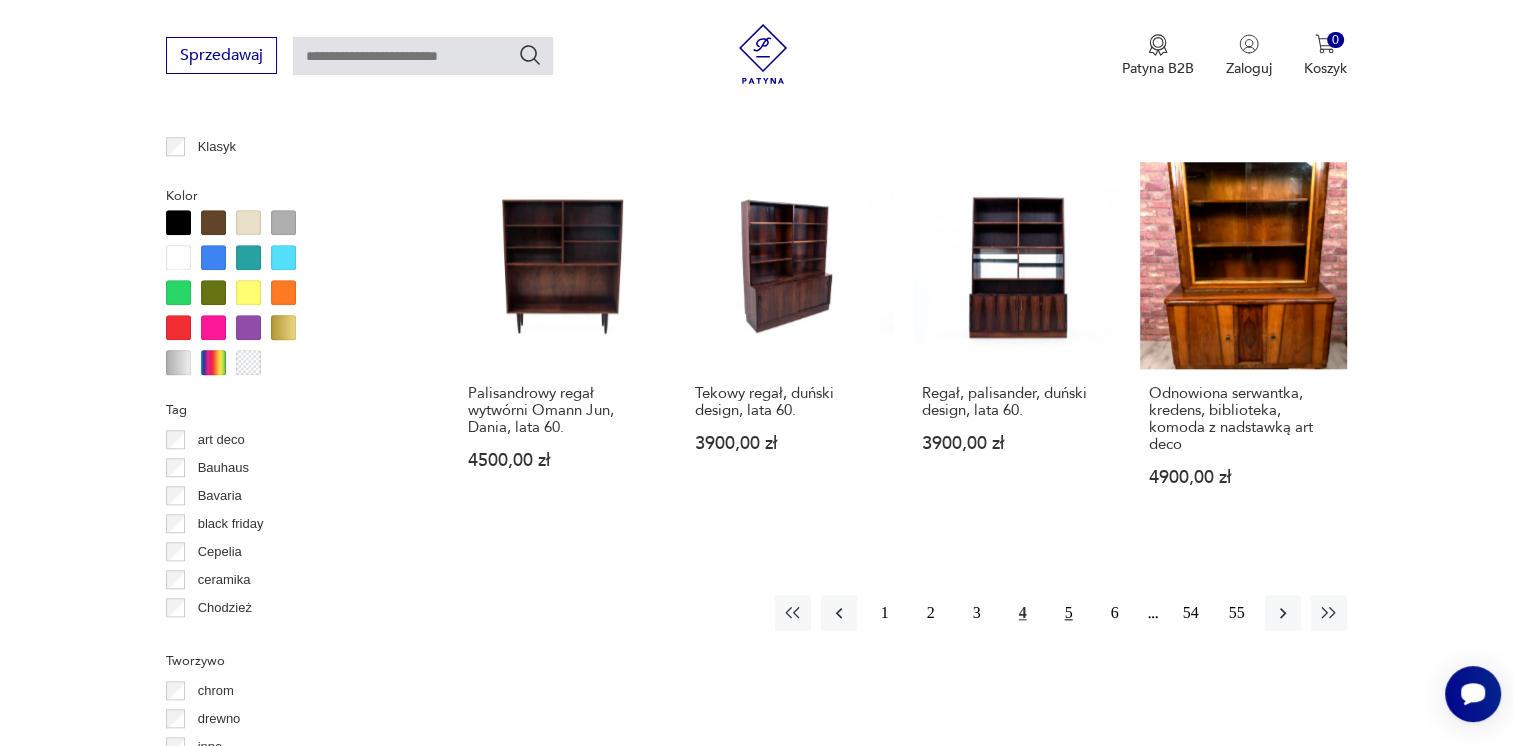 click on "5" at bounding box center [1069, 613] 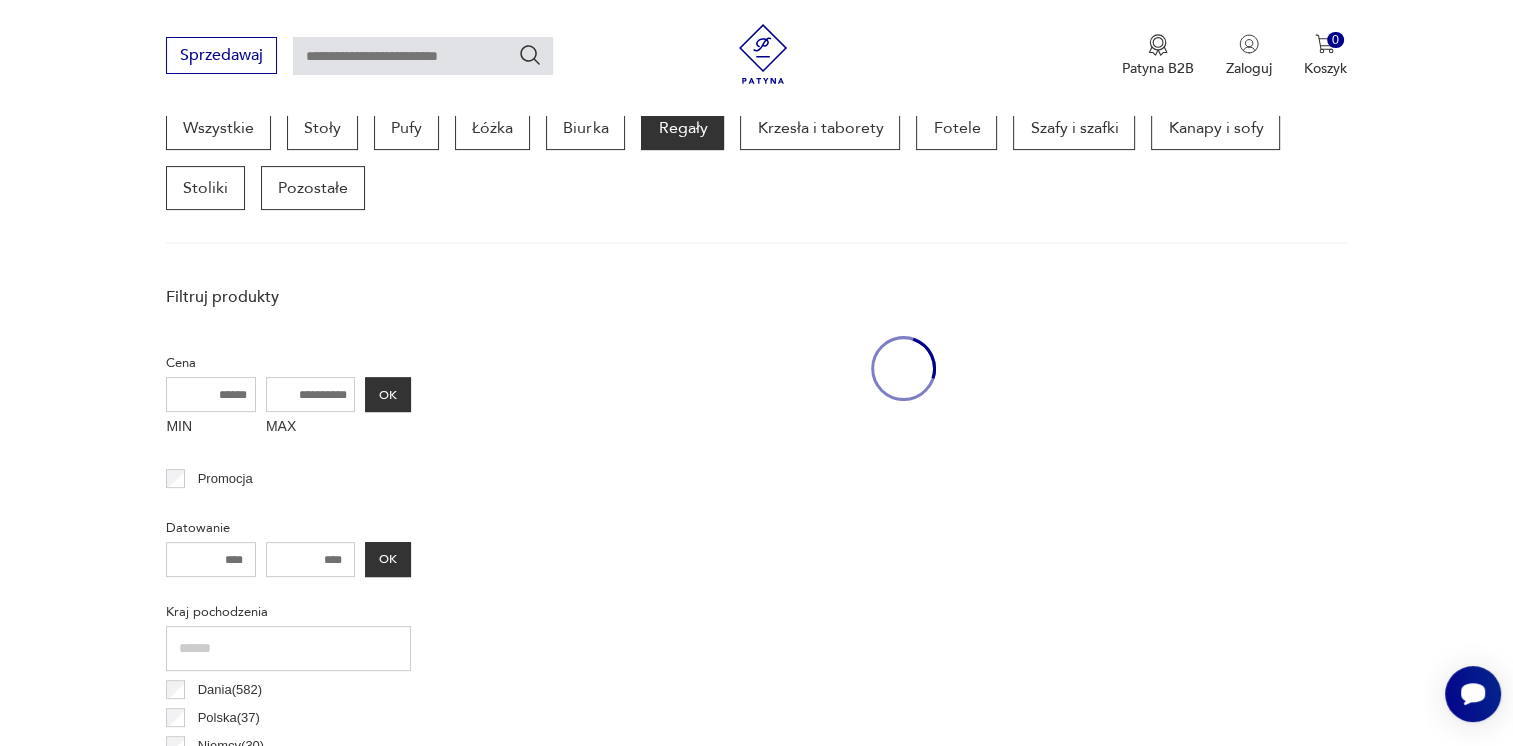 scroll, scrollTop: 530, scrollLeft: 0, axis: vertical 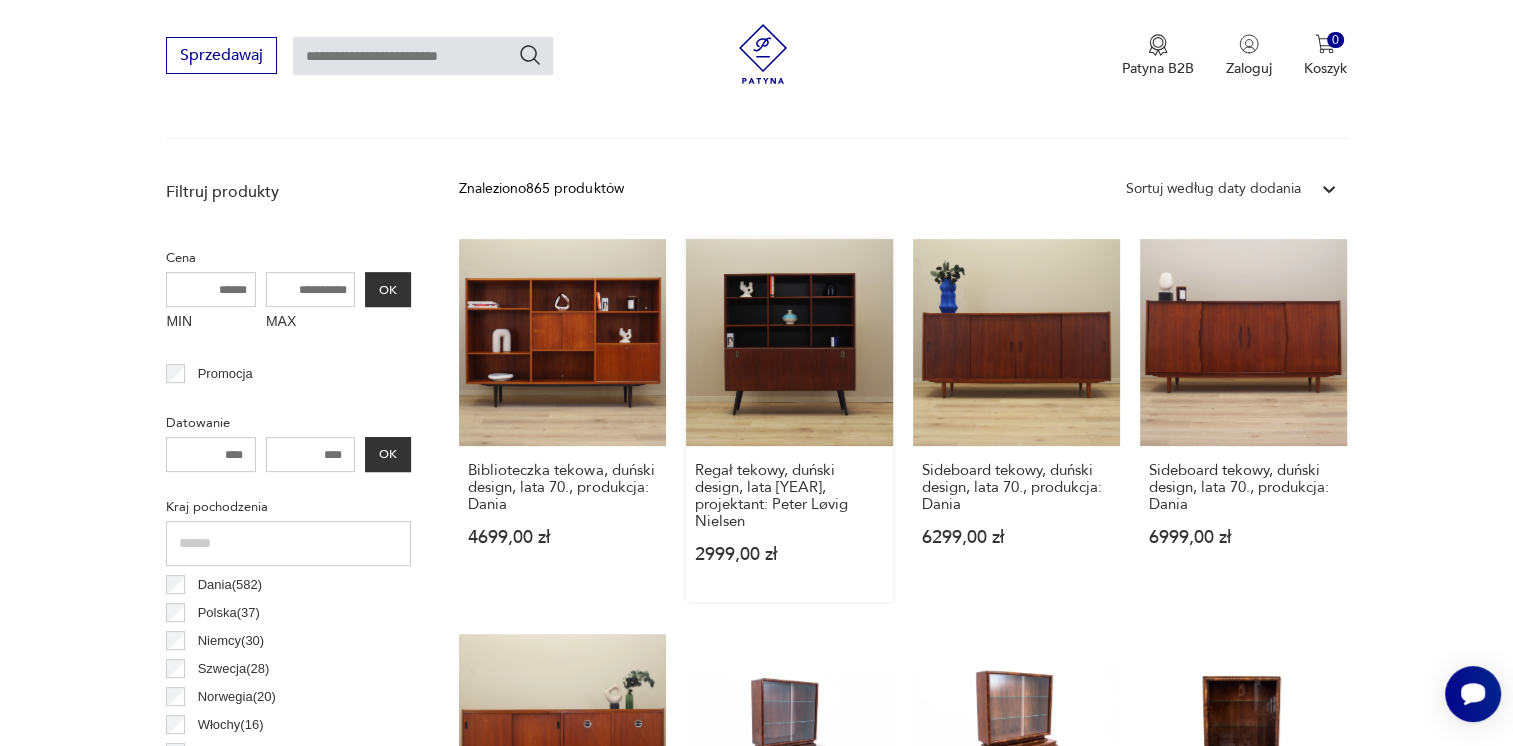 click on "Regał tekowy, duński design, lata [YEAR], projektant: Peter Løvig Nielsen [PRICE]" at bounding box center (789, 420) 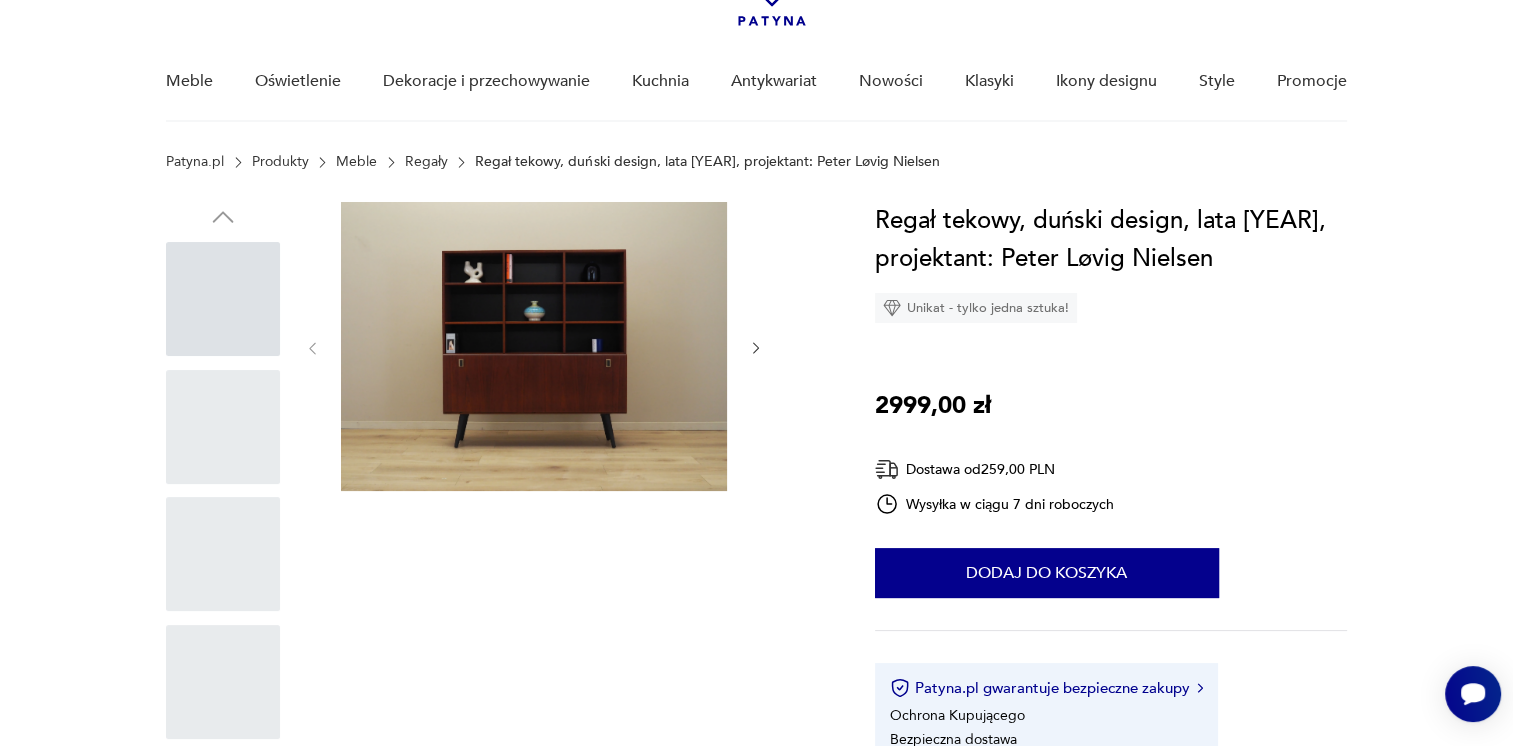 scroll, scrollTop: 0, scrollLeft: 0, axis: both 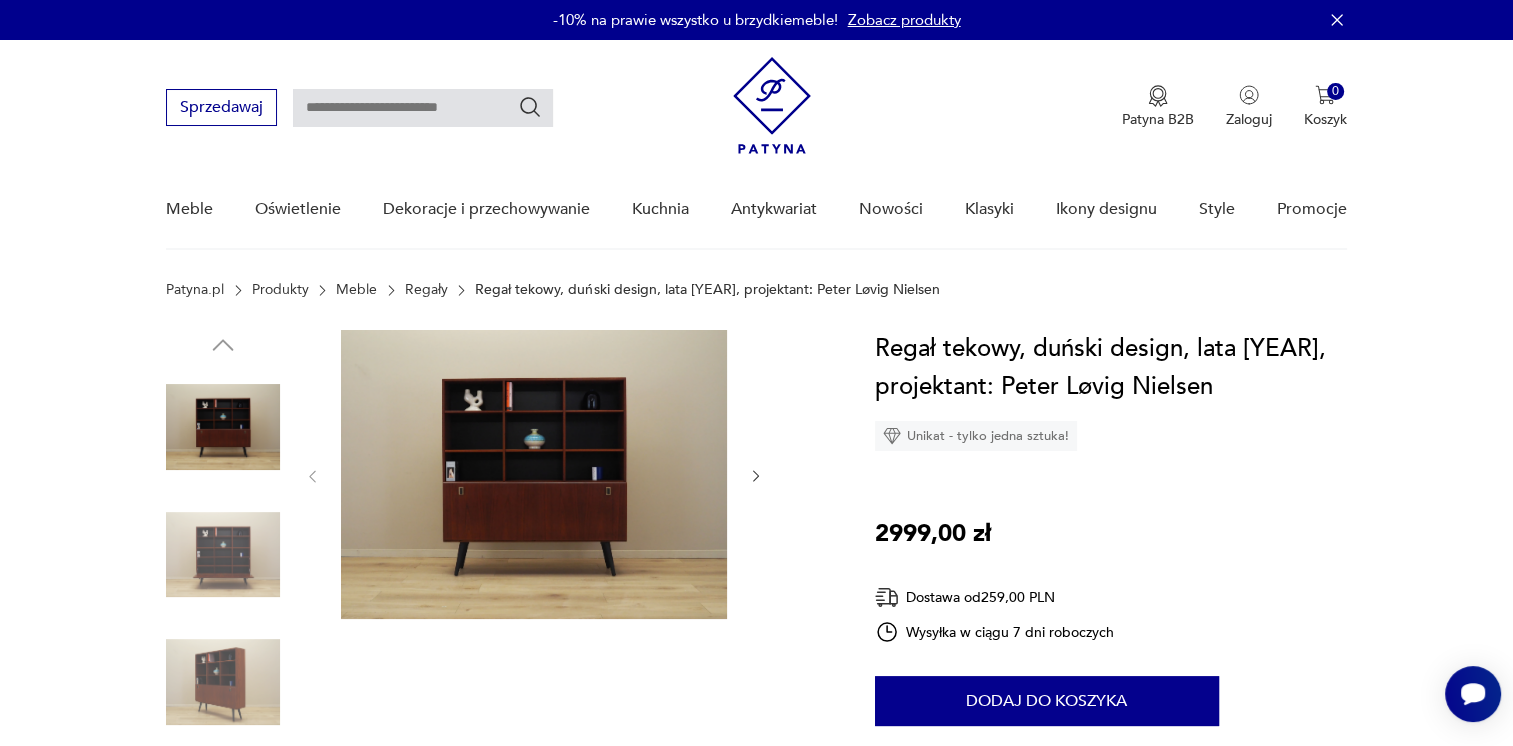 click at bounding box center (756, 477) 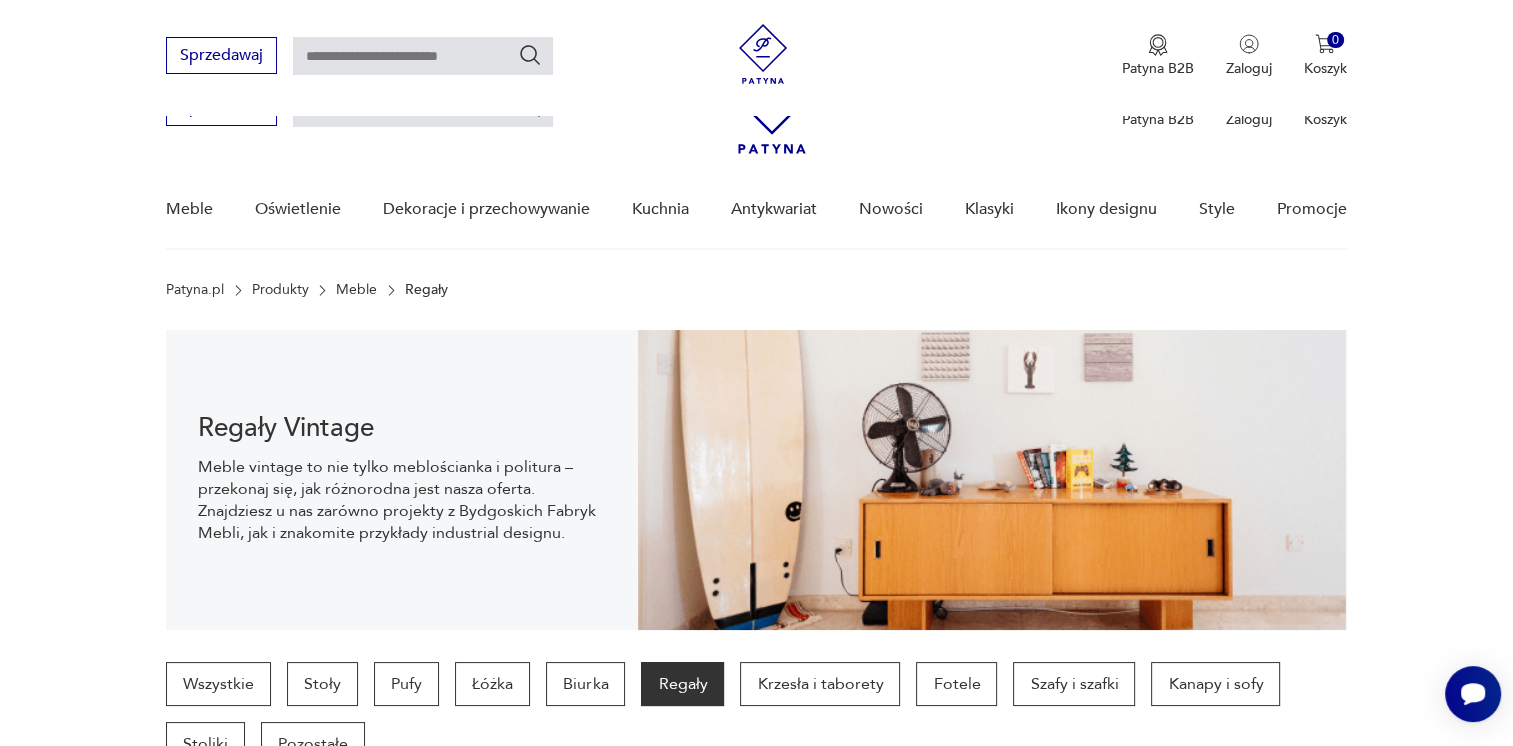 scroll, scrollTop: 661, scrollLeft: 0, axis: vertical 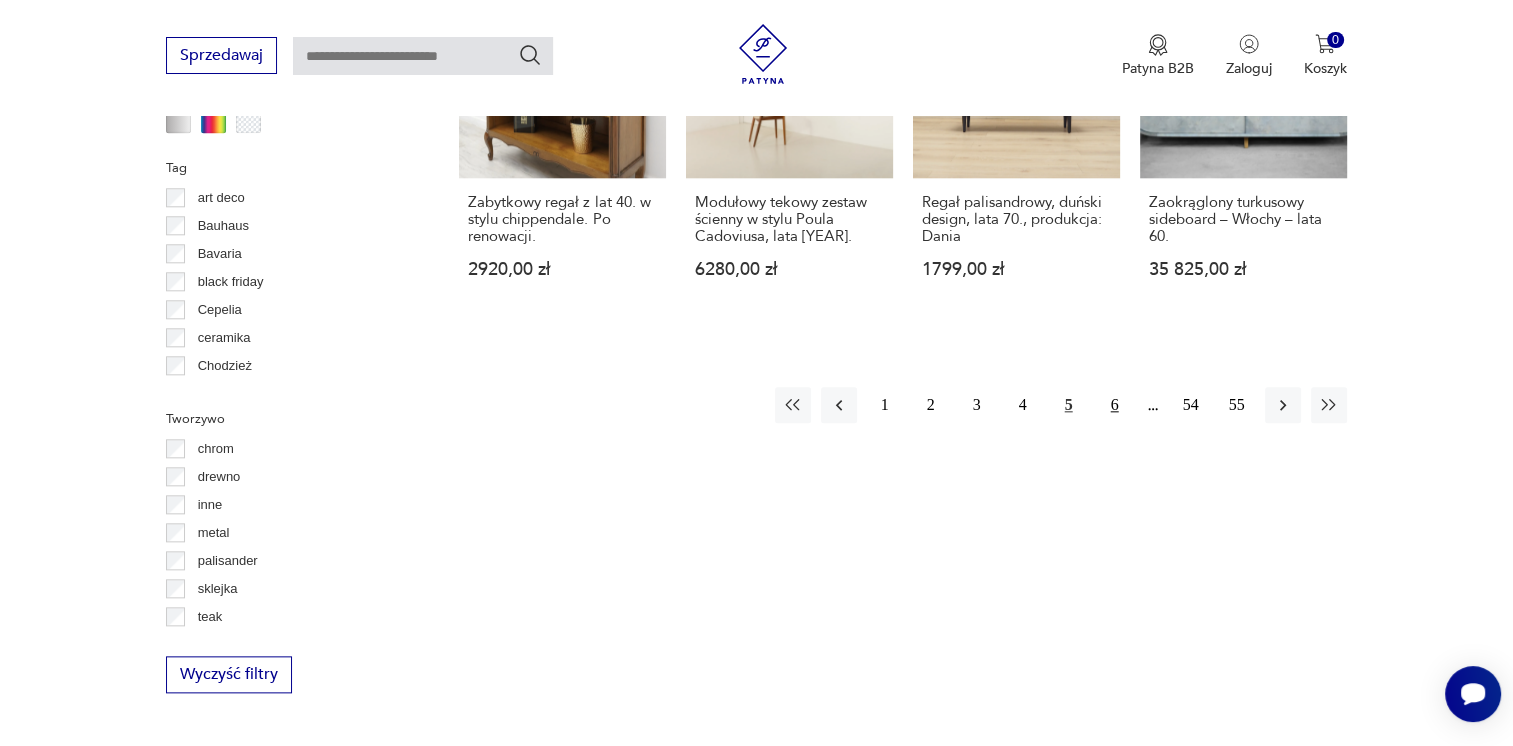 click on "6" at bounding box center (1115, 405) 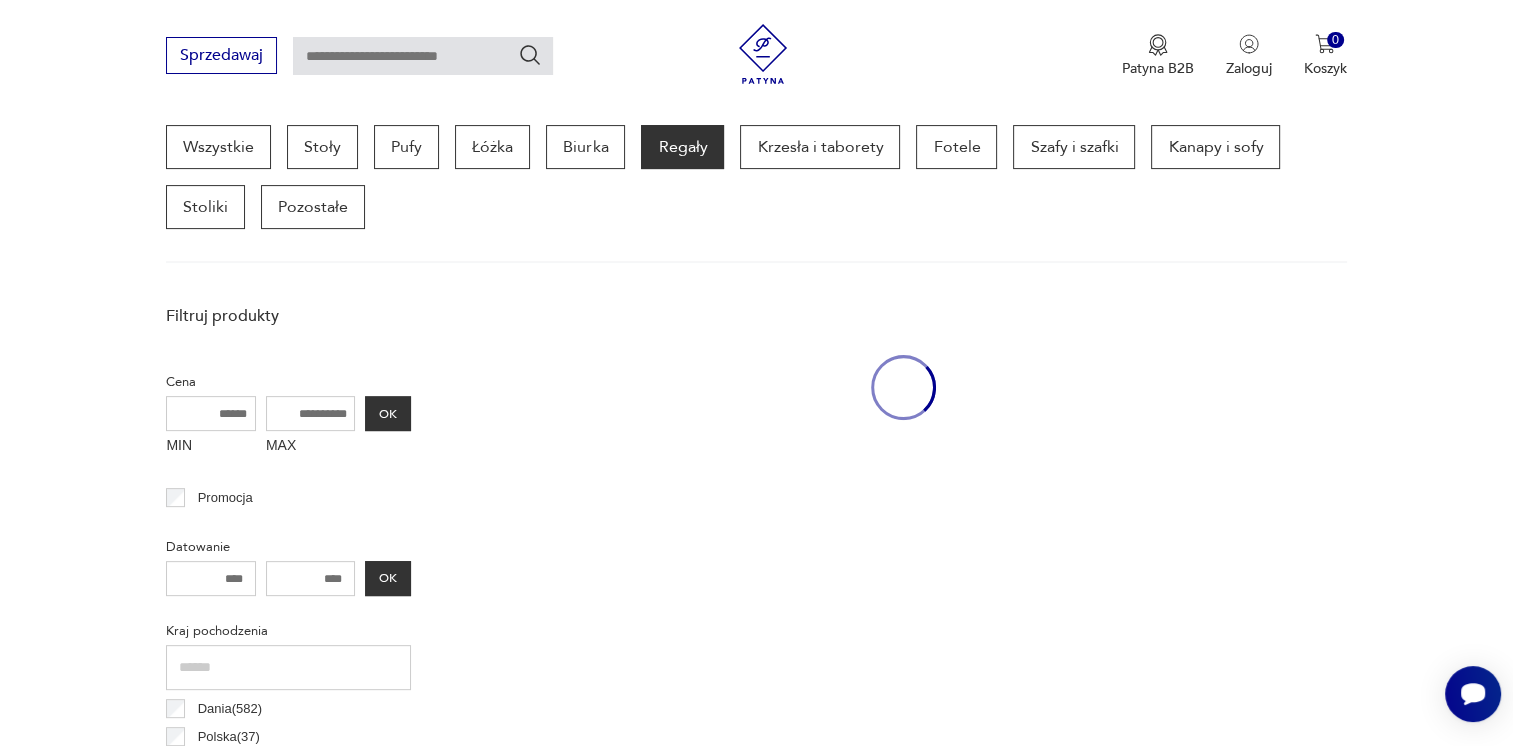 scroll, scrollTop: 530, scrollLeft: 0, axis: vertical 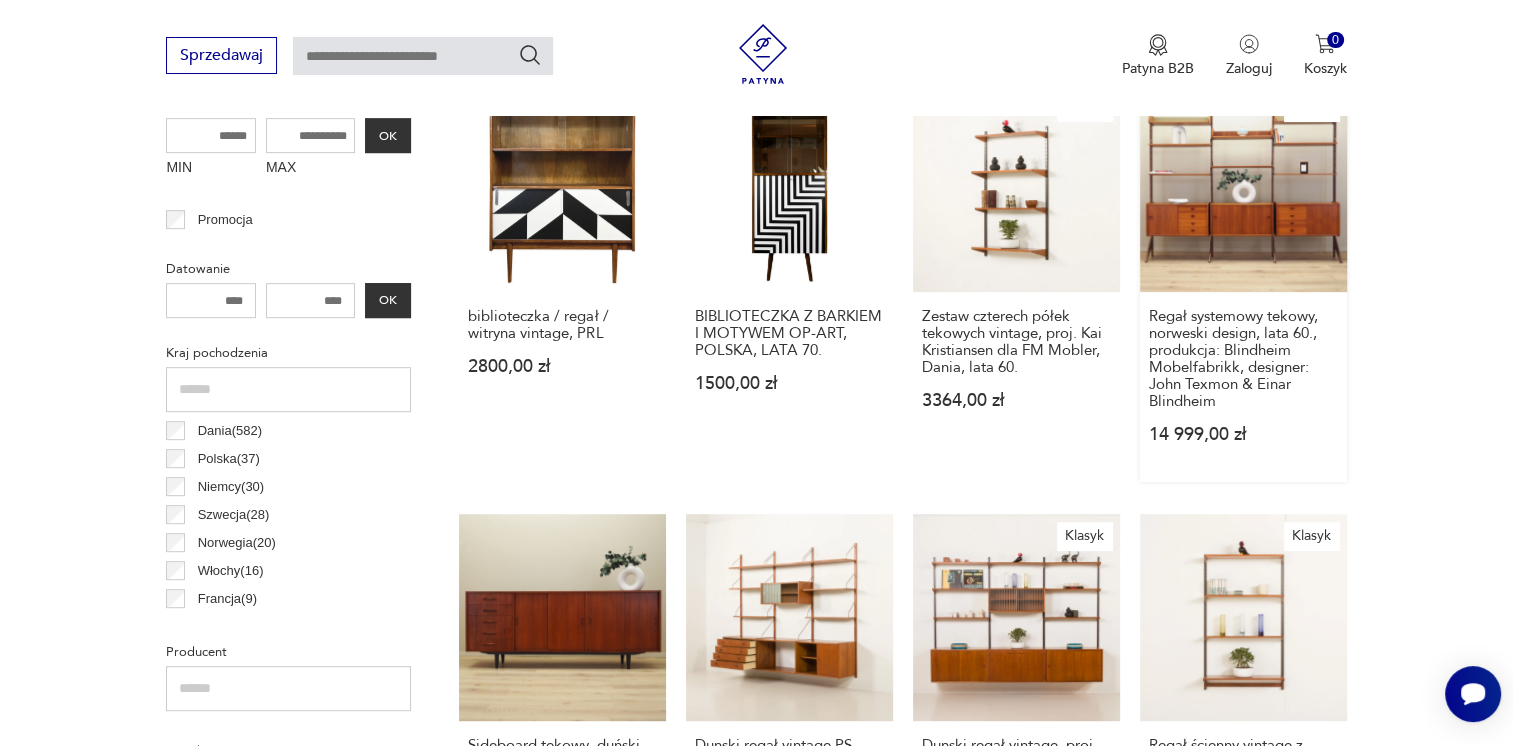 click on "Klasyk Regał systemowy tekowy, norweski design, lata [YEAR], produkcja: Blindheim Mobelfabrikk, designer: John Texmon & Einar Blindheim [PRICE]" at bounding box center [1243, 283] 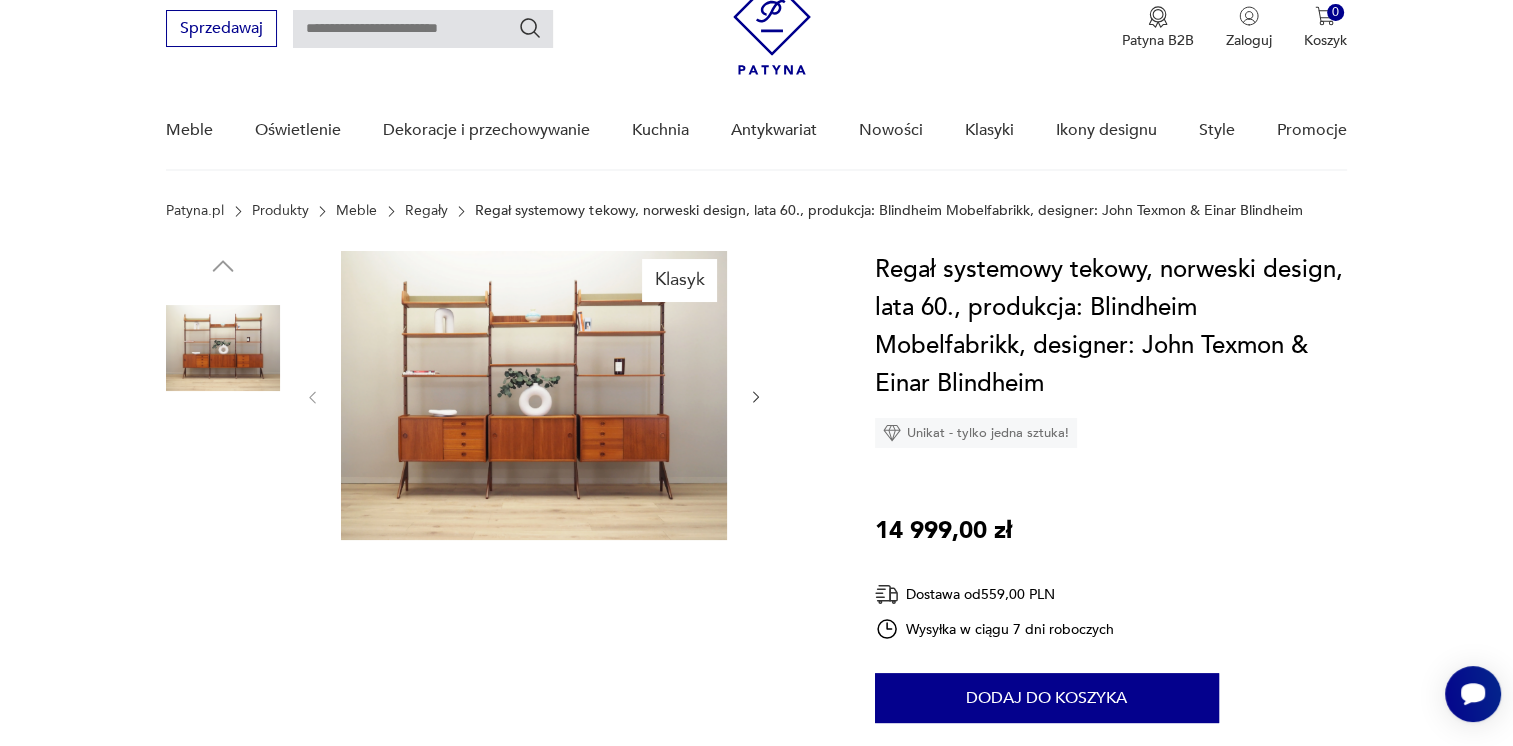 scroll, scrollTop: 0, scrollLeft: 0, axis: both 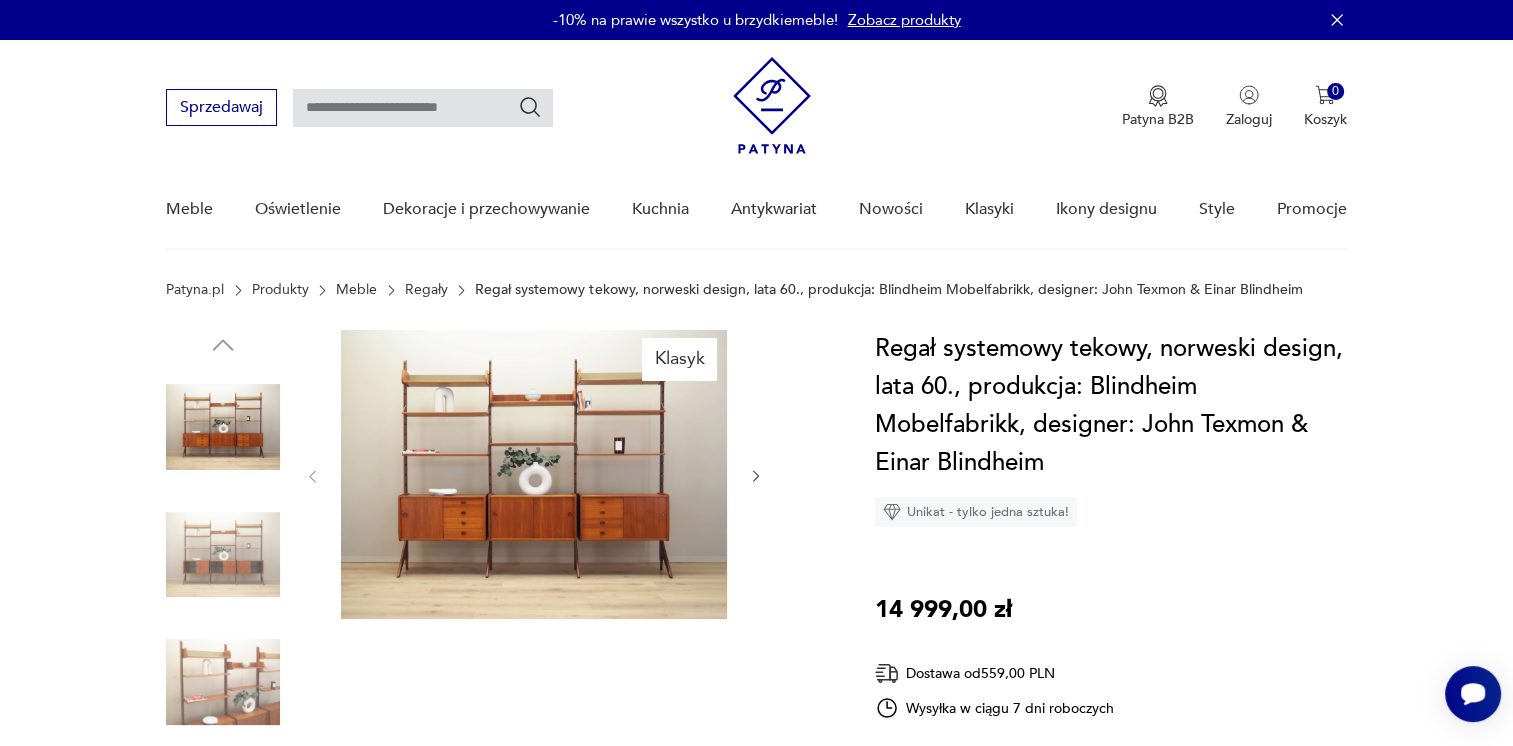 click at bounding box center [756, 476] 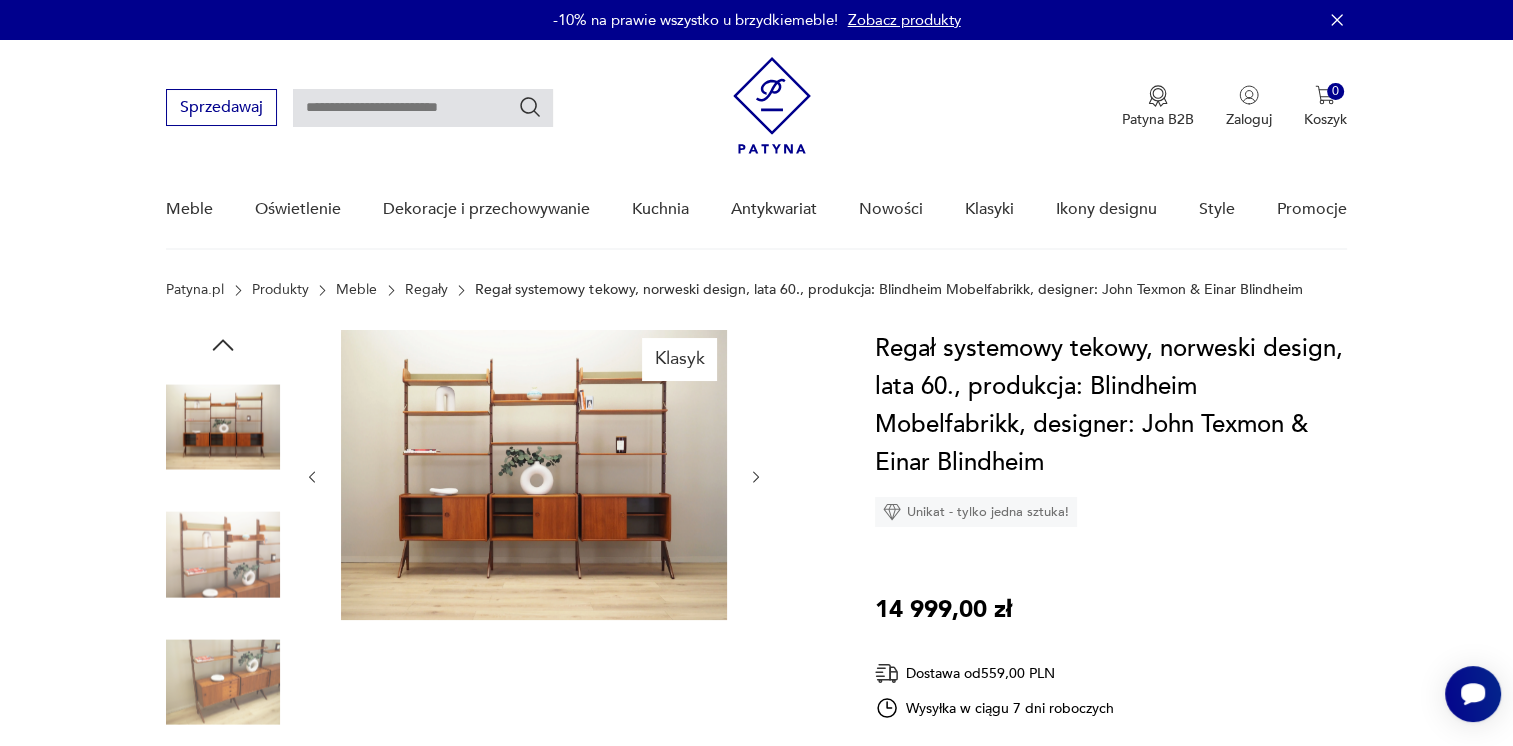 click at bounding box center (756, 477) 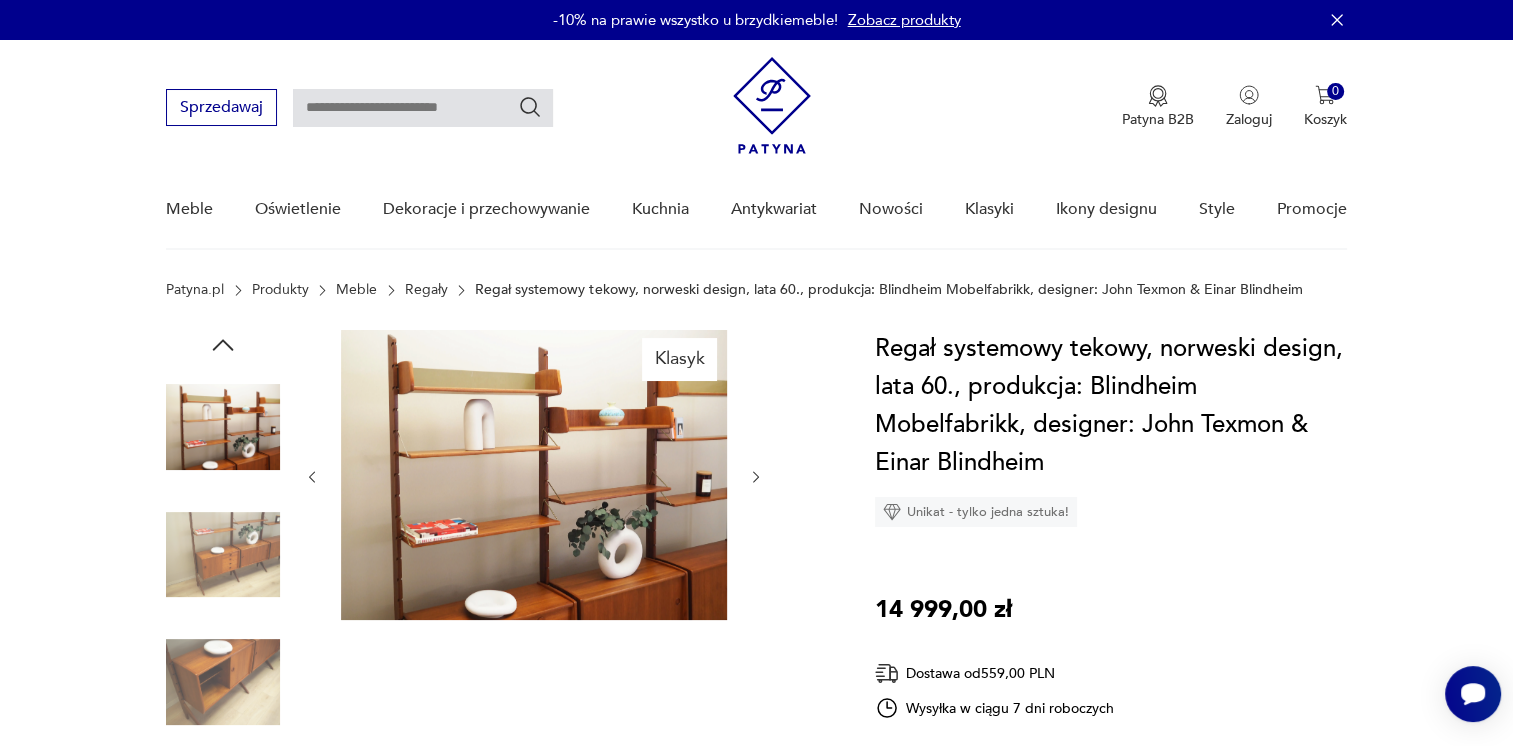click at bounding box center [756, 477] 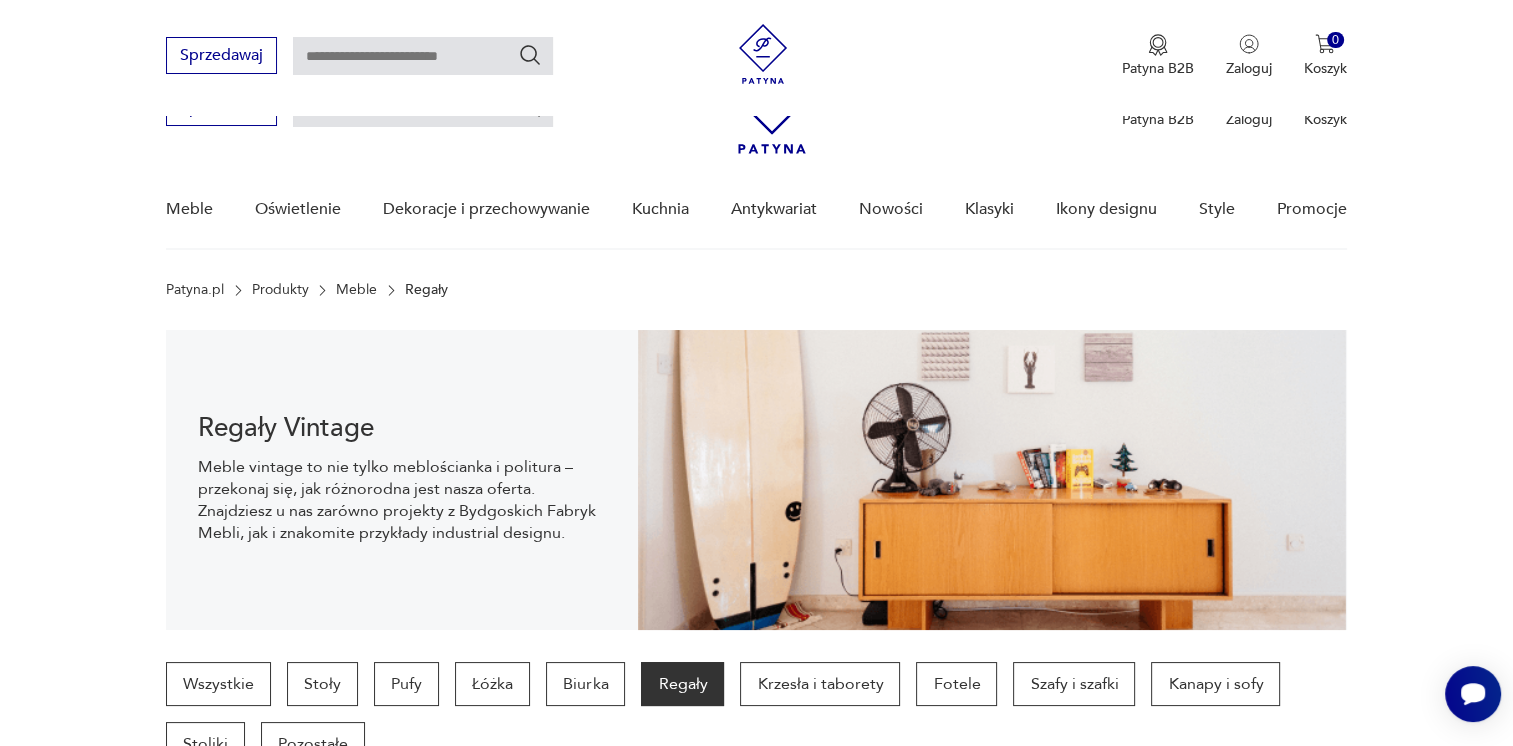 scroll, scrollTop: 808, scrollLeft: 0, axis: vertical 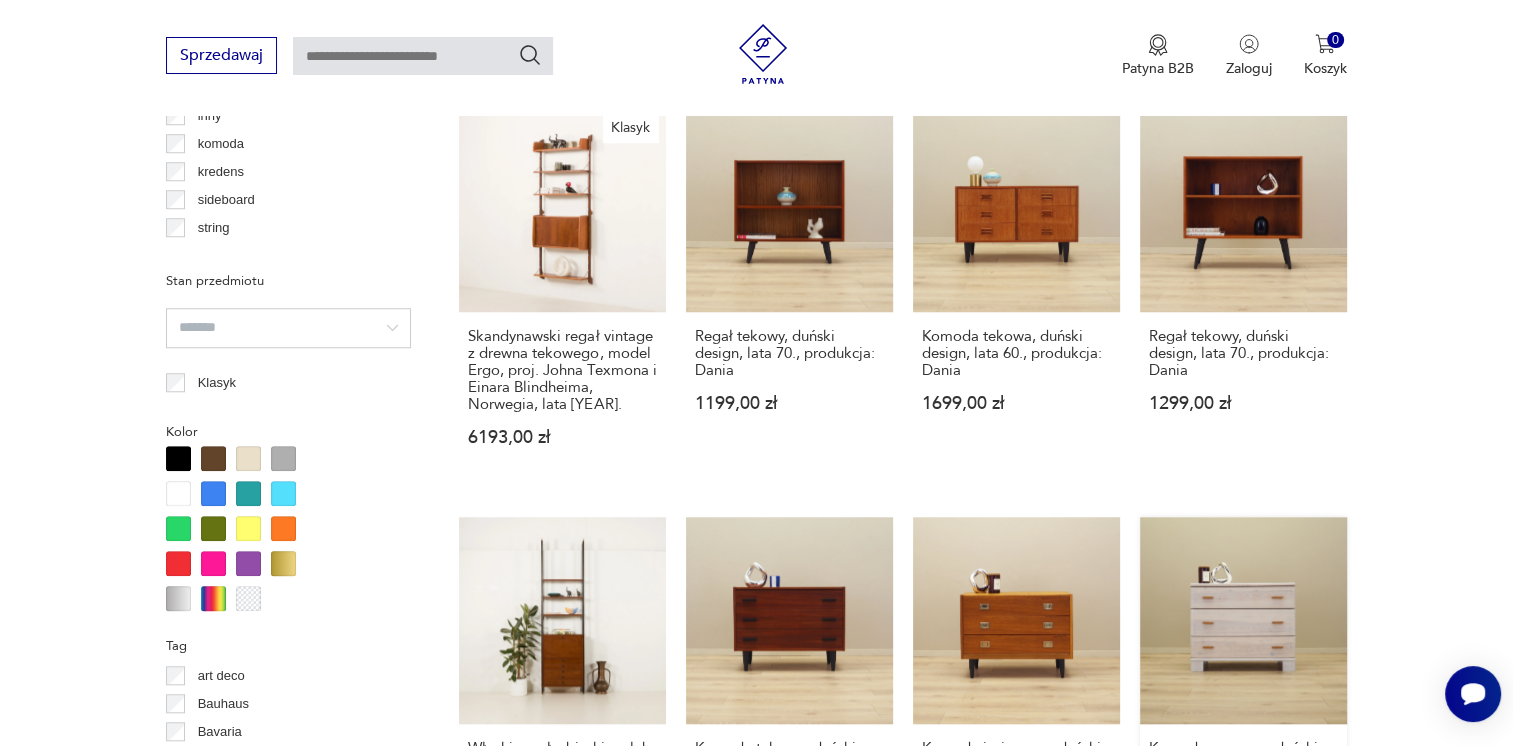 click on "Komoda sosnowa, duński design, lata [YEAR], produkcja: Dania [PRICE]" at bounding box center [1243, 690] 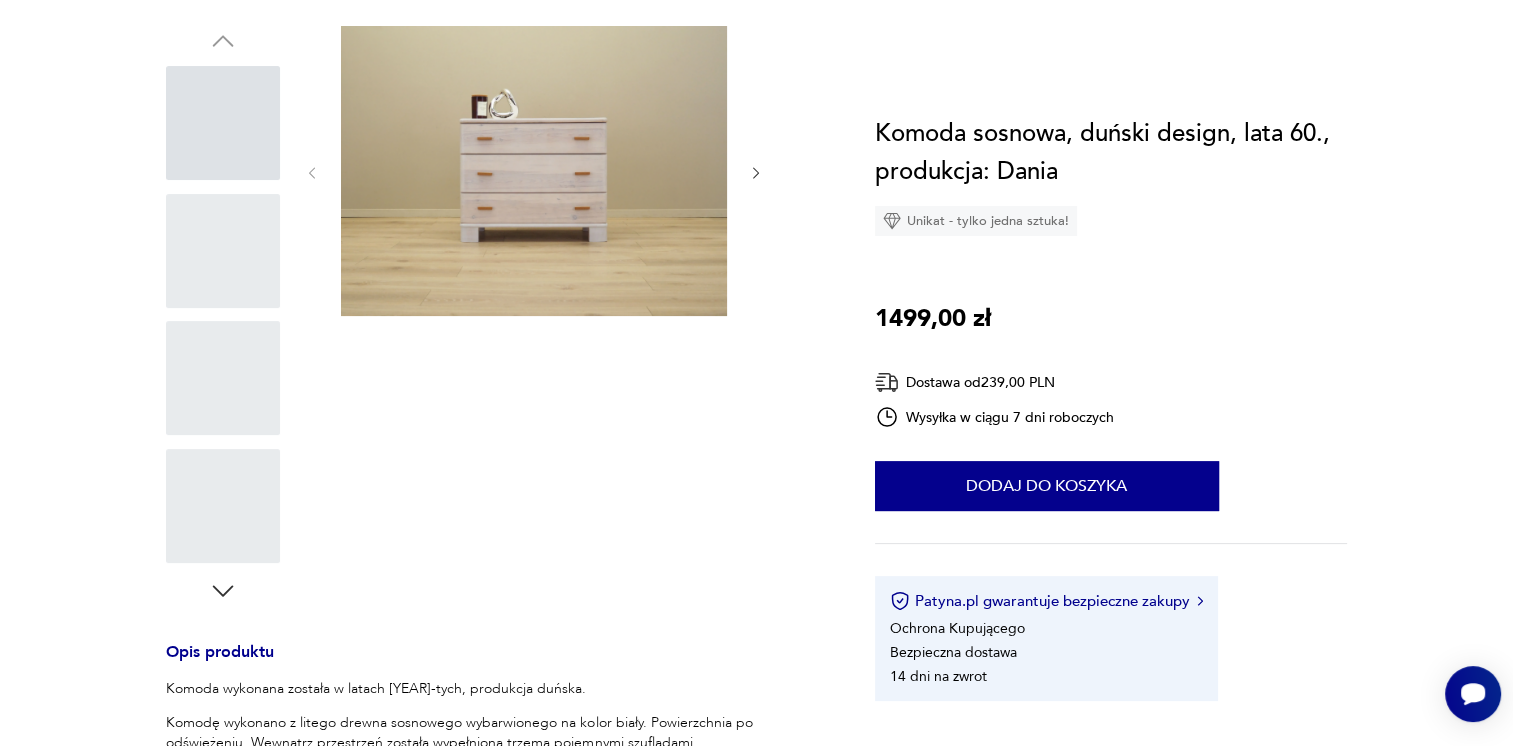 scroll, scrollTop: 0, scrollLeft: 0, axis: both 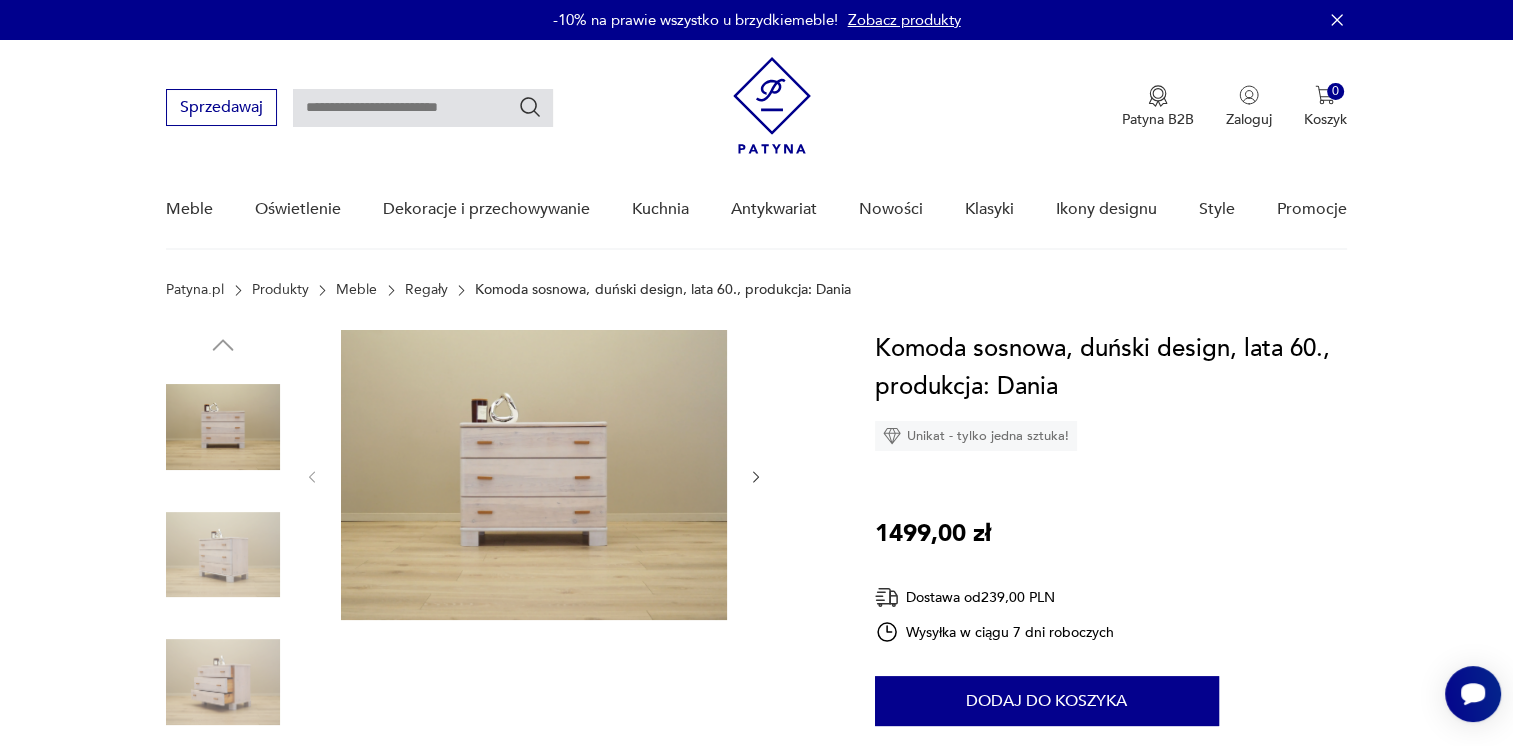 click at bounding box center (756, 477) 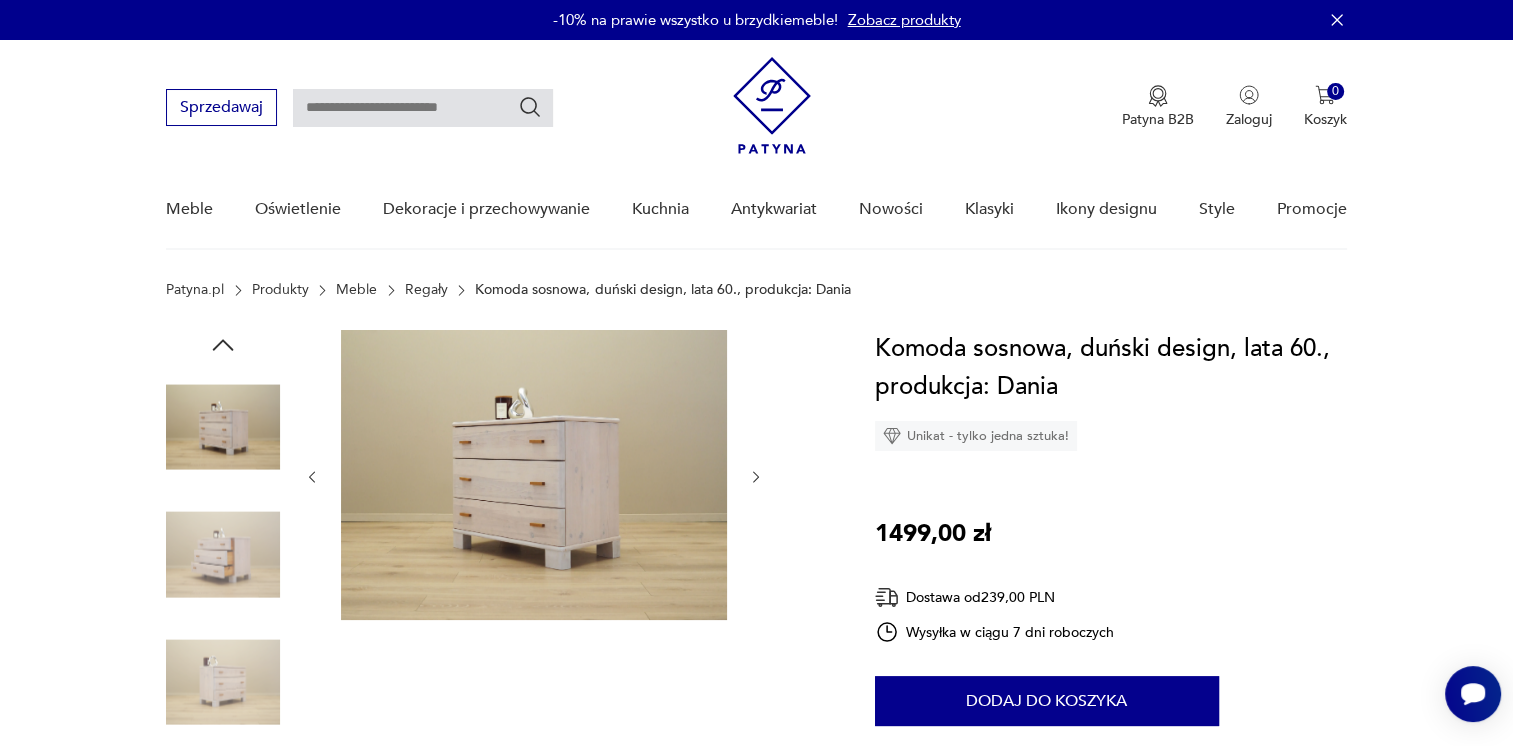 click at bounding box center [756, 477] 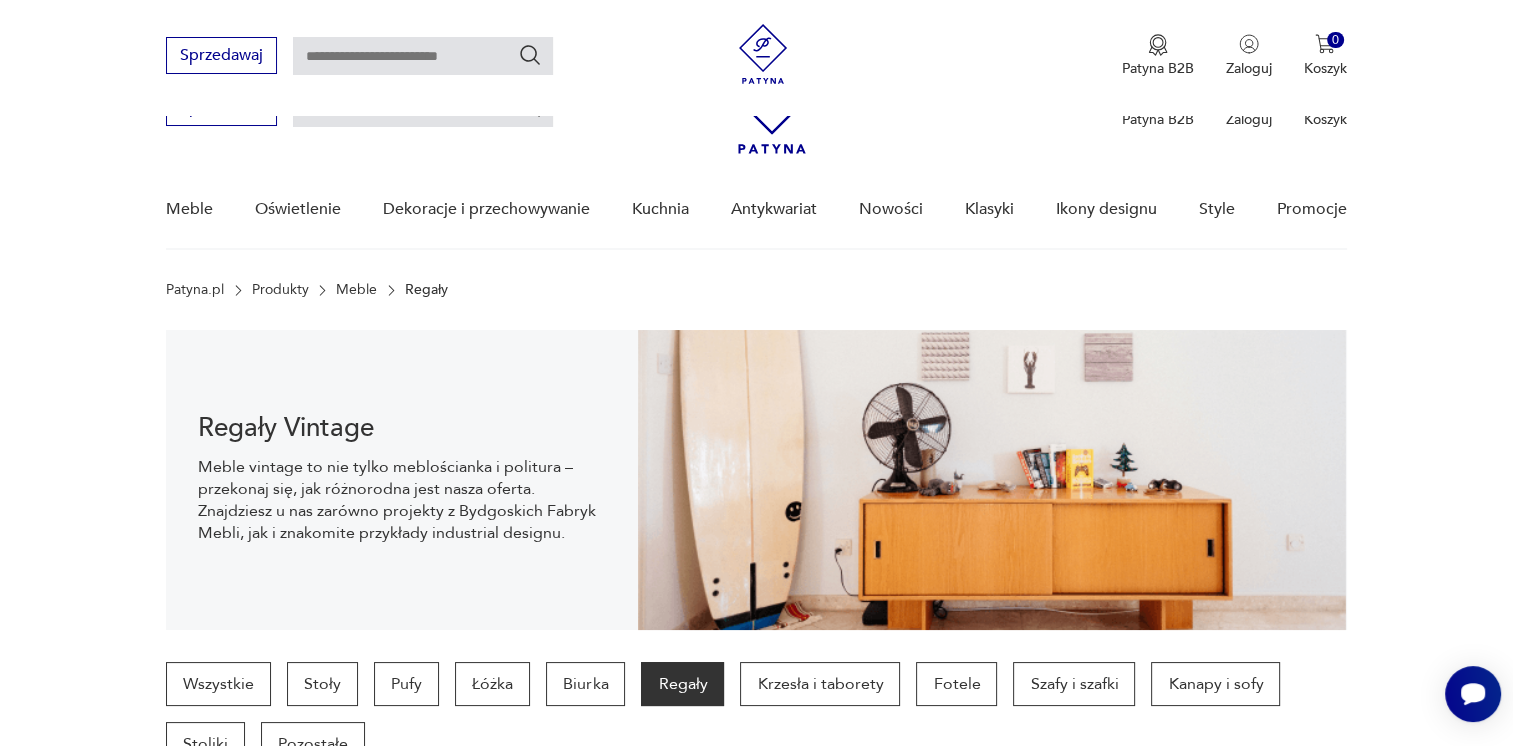 scroll, scrollTop: 1819, scrollLeft: 0, axis: vertical 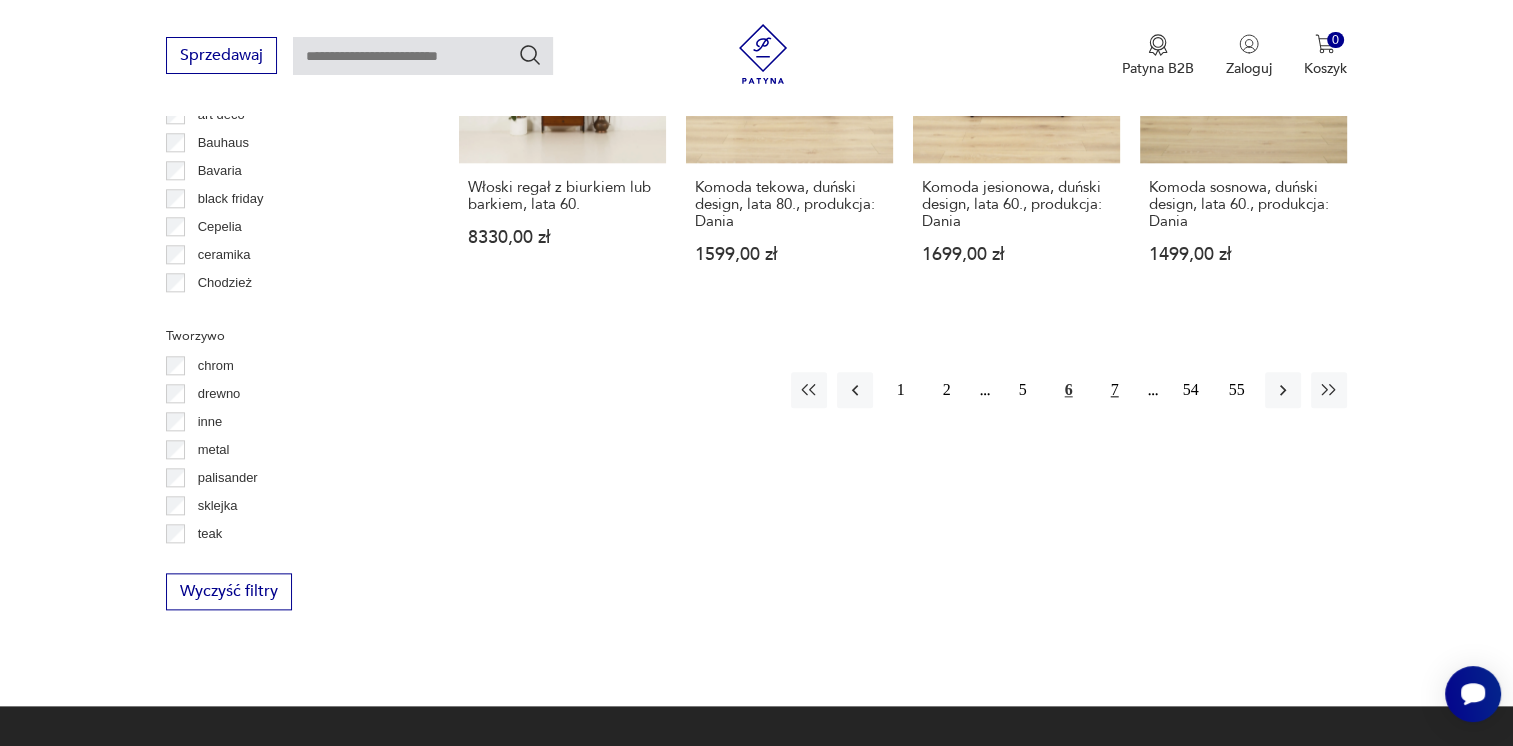 click on "7" at bounding box center [1115, 390] 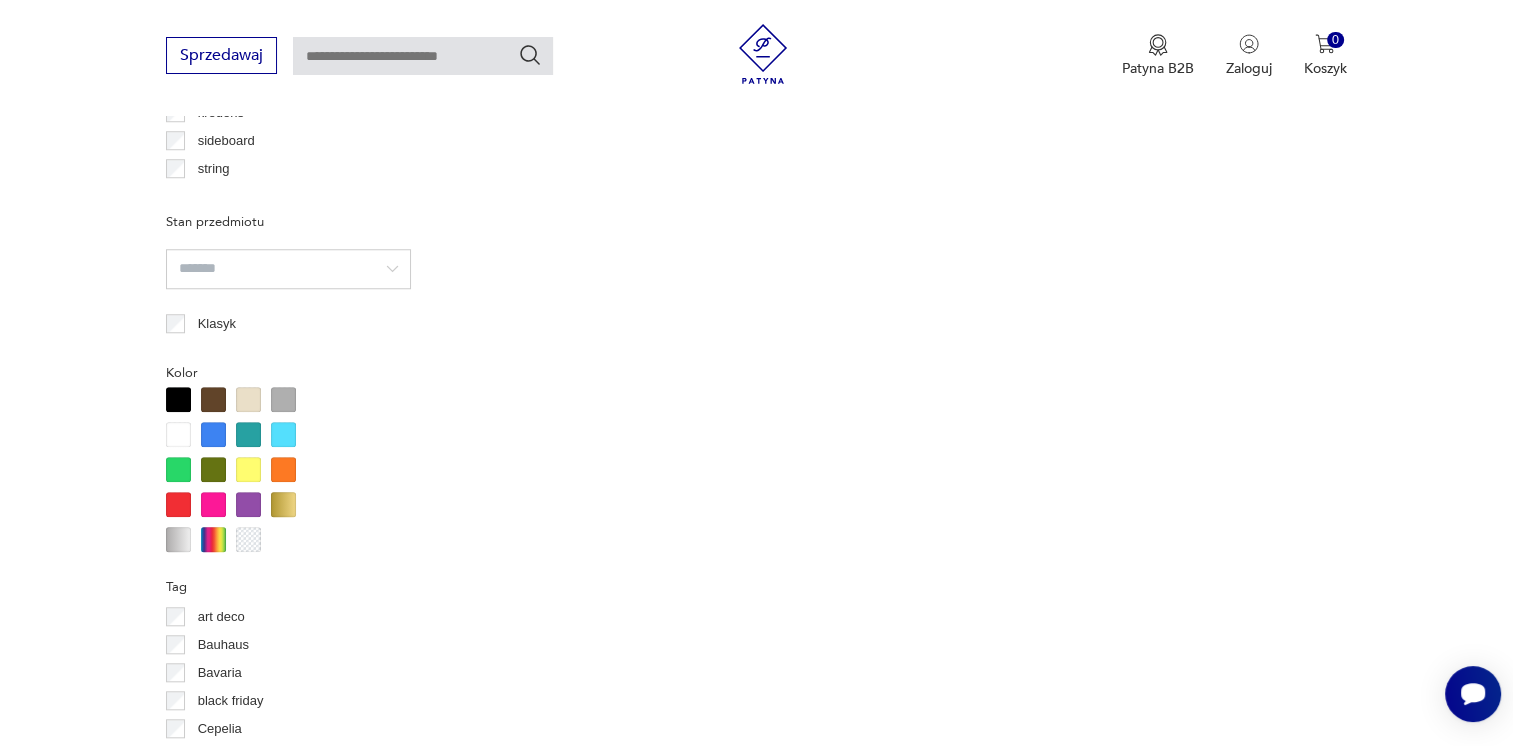 scroll, scrollTop: 530, scrollLeft: 0, axis: vertical 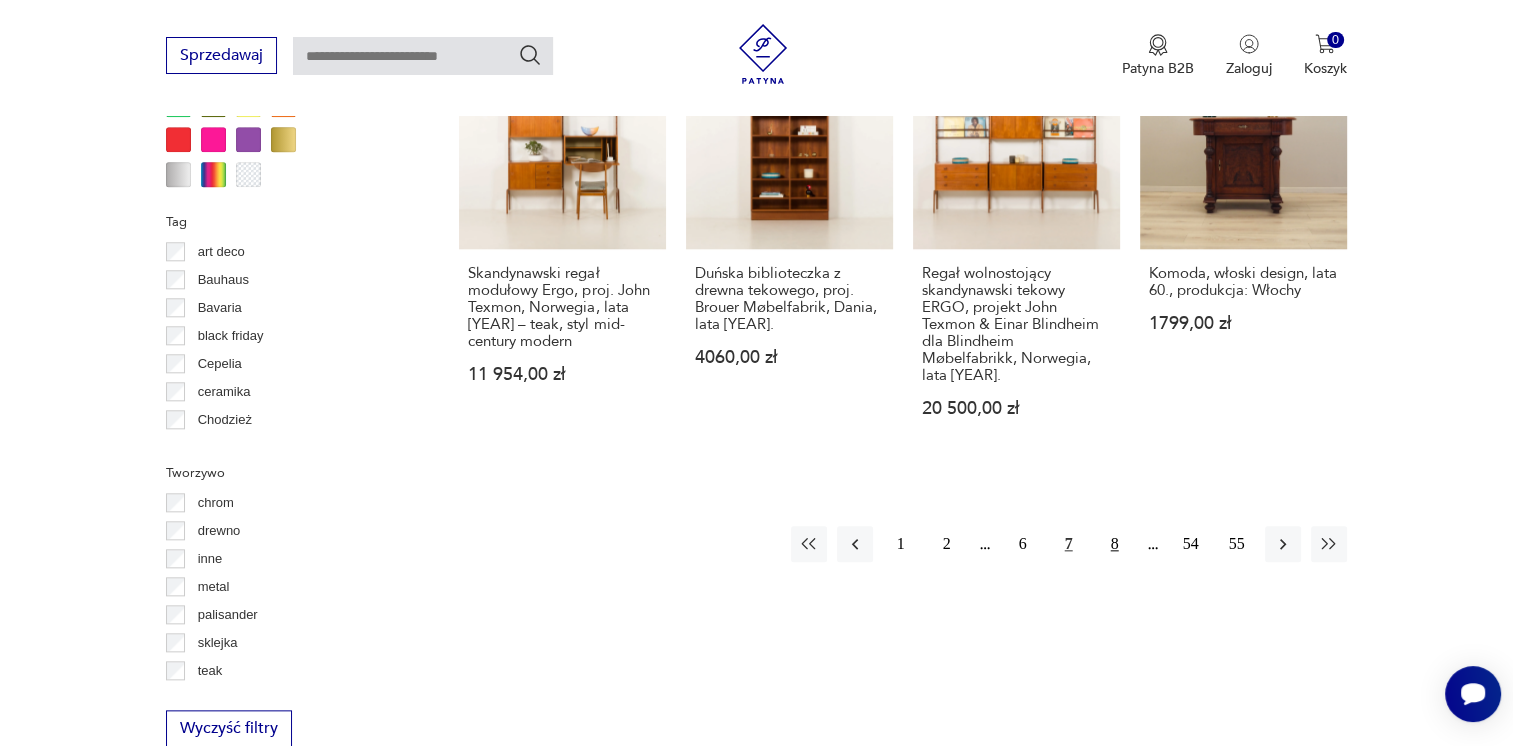 click on "8" at bounding box center [1115, 544] 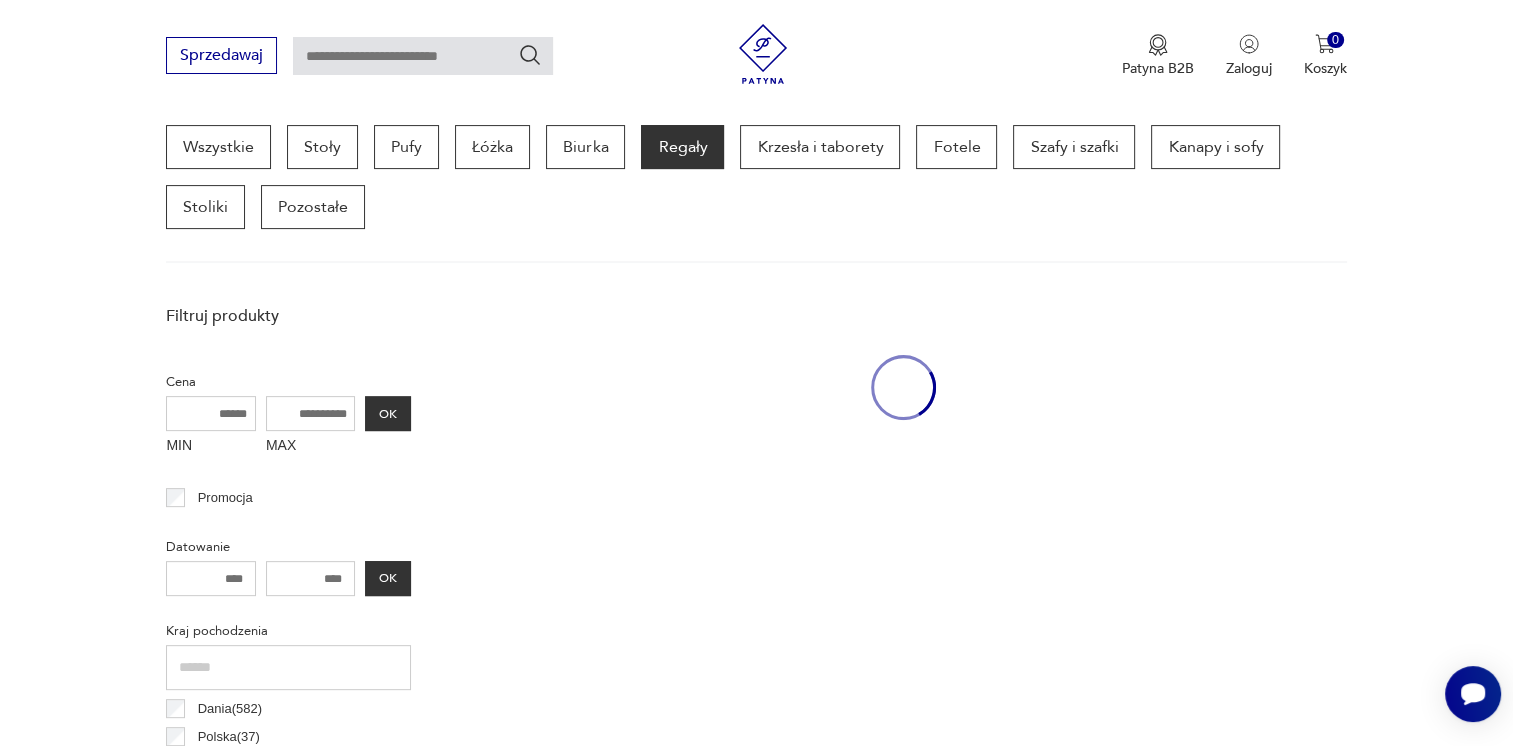 scroll, scrollTop: 530, scrollLeft: 0, axis: vertical 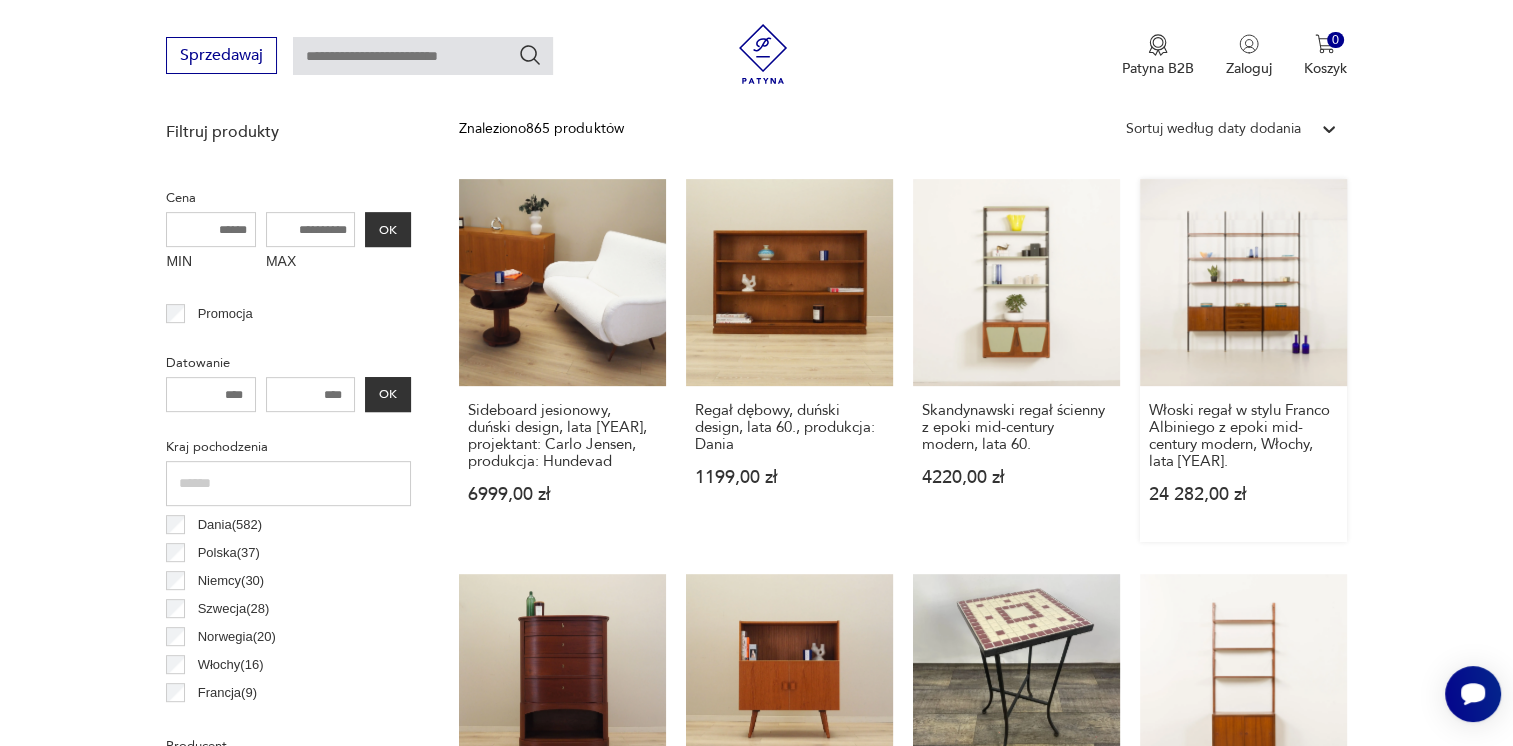 click on "Włoski regał w stylu Franco Albiniego z epoki mid-century modern, Włochy, lata [YEAR] [PRICE]" at bounding box center (1243, 360) 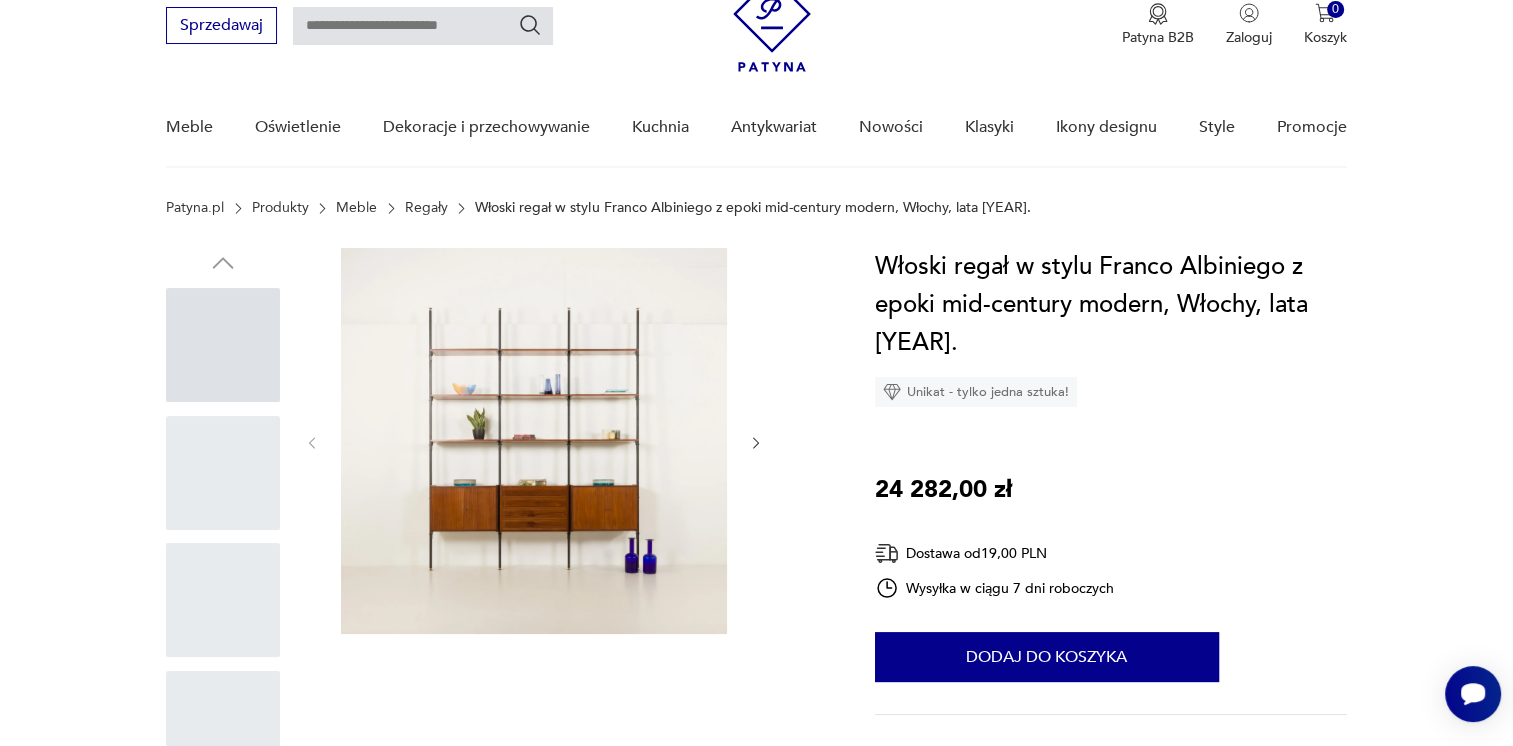 scroll, scrollTop: 0, scrollLeft: 0, axis: both 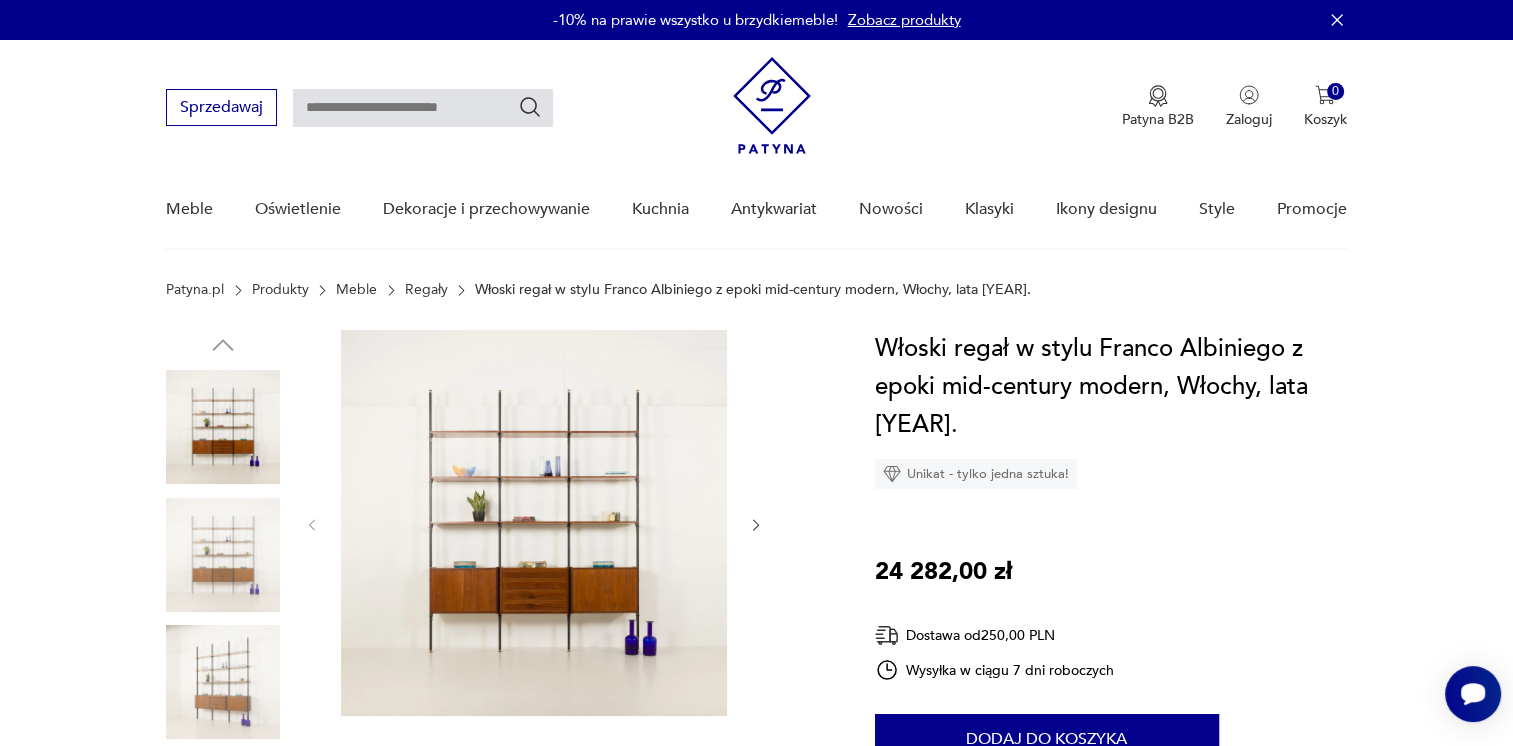 click at bounding box center (756, 525) 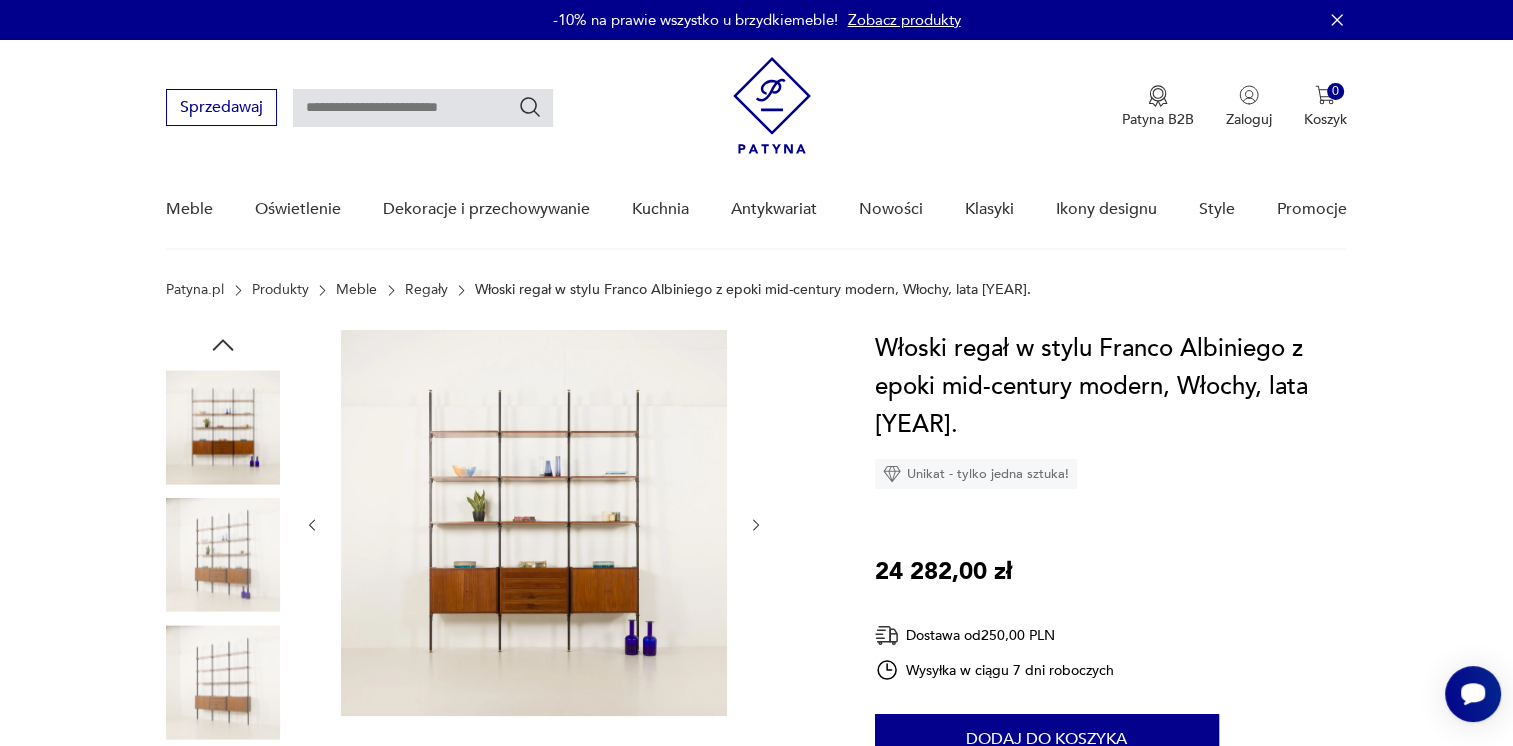 click at bounding box center [756, 525] 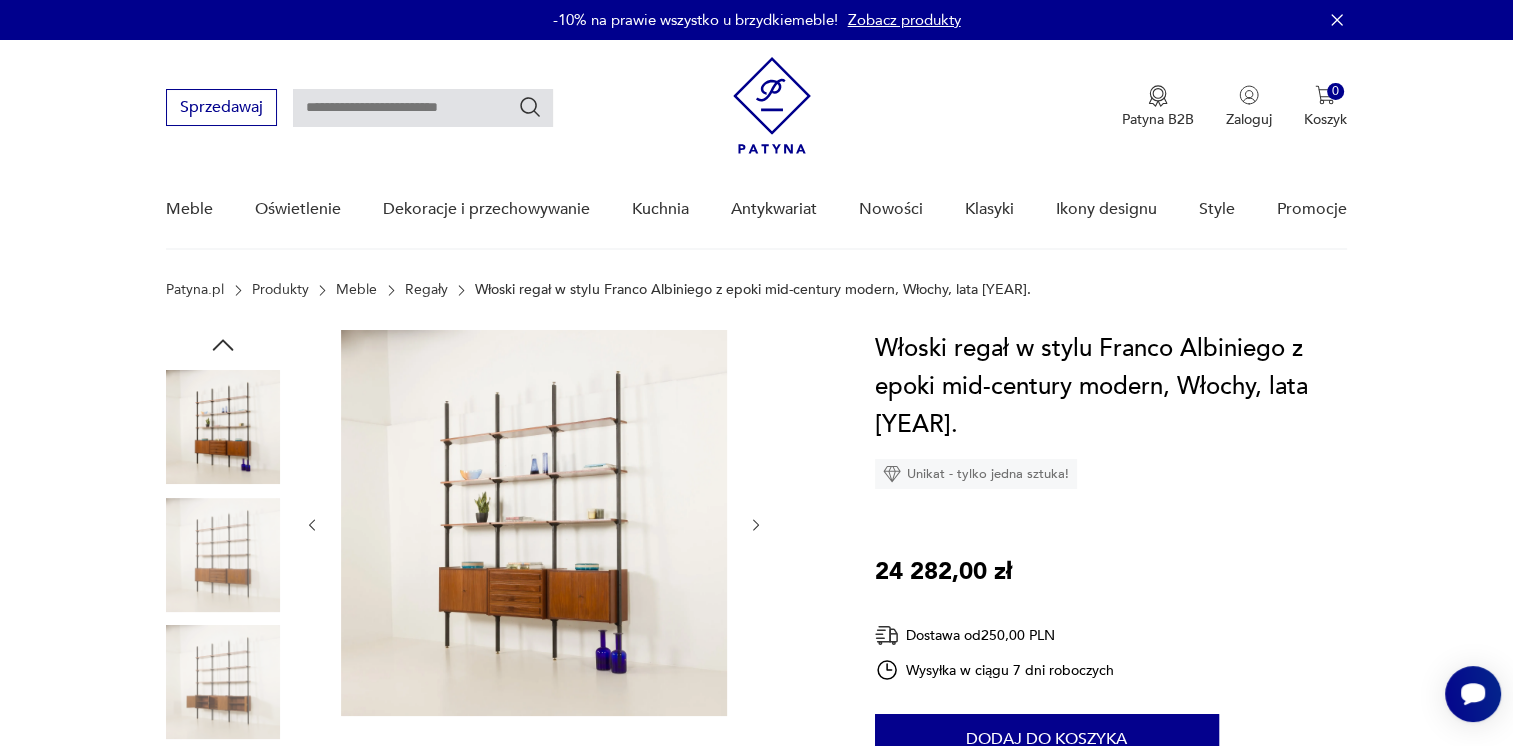click at bounding box center (756, 525) 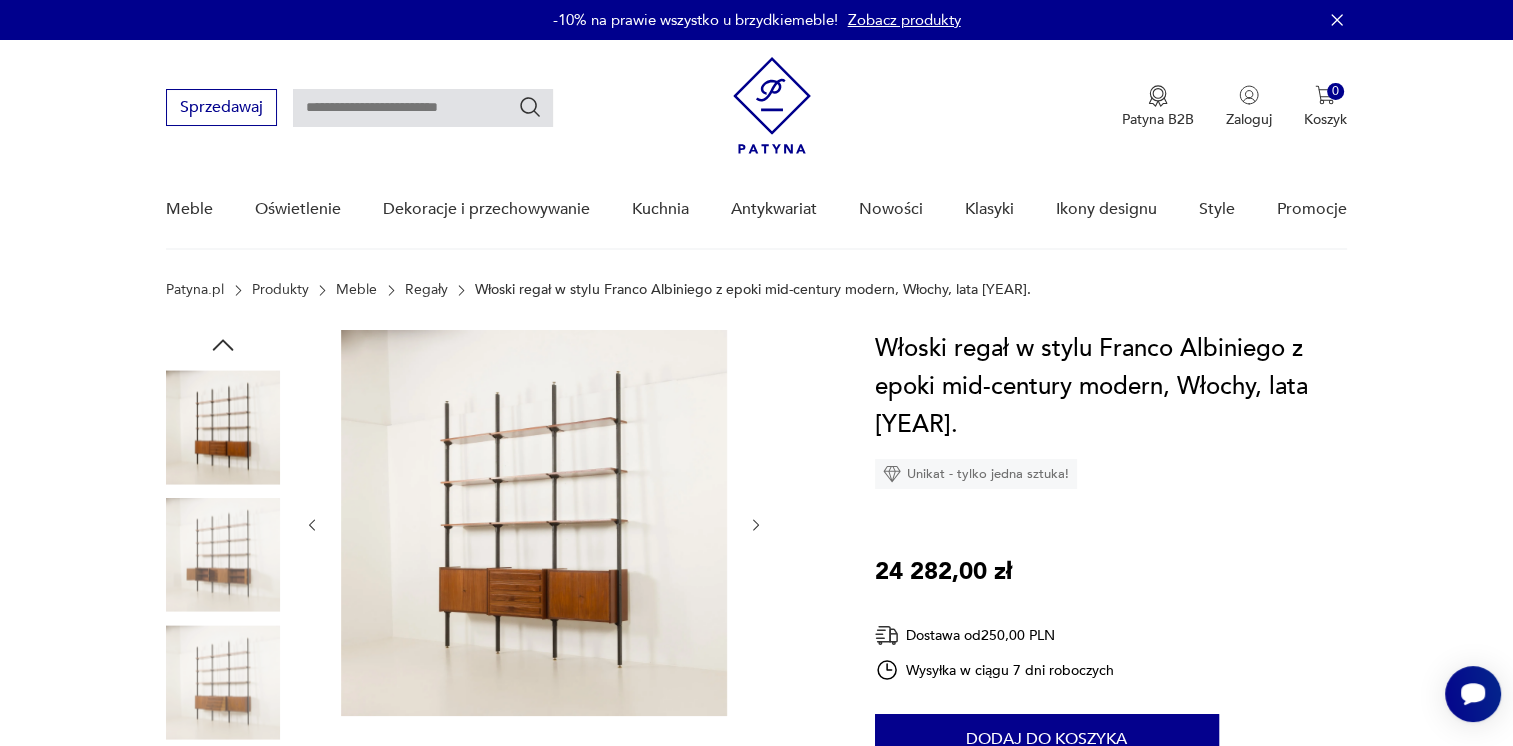 click at bounding box center [756, 525] 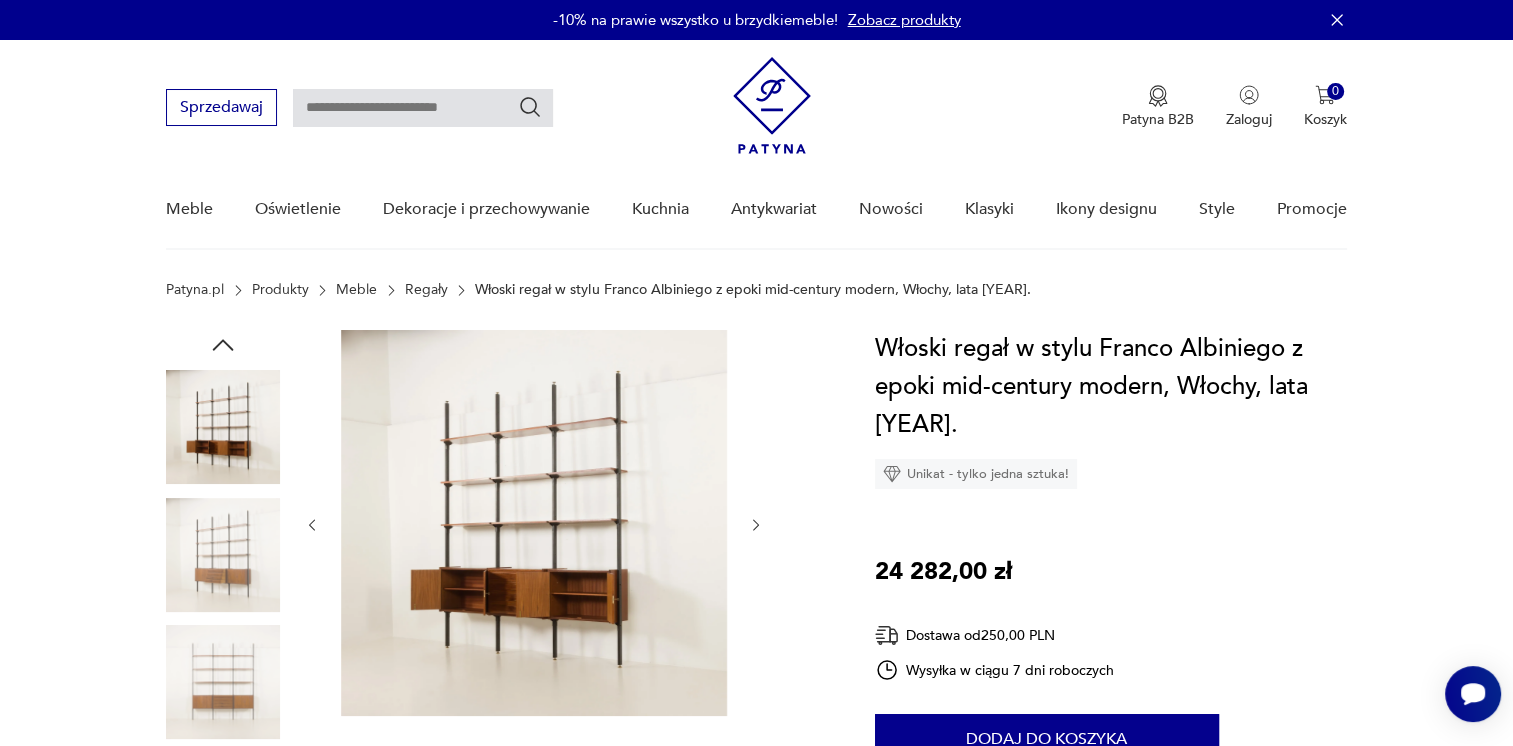 click at bounding box center (756, 525) 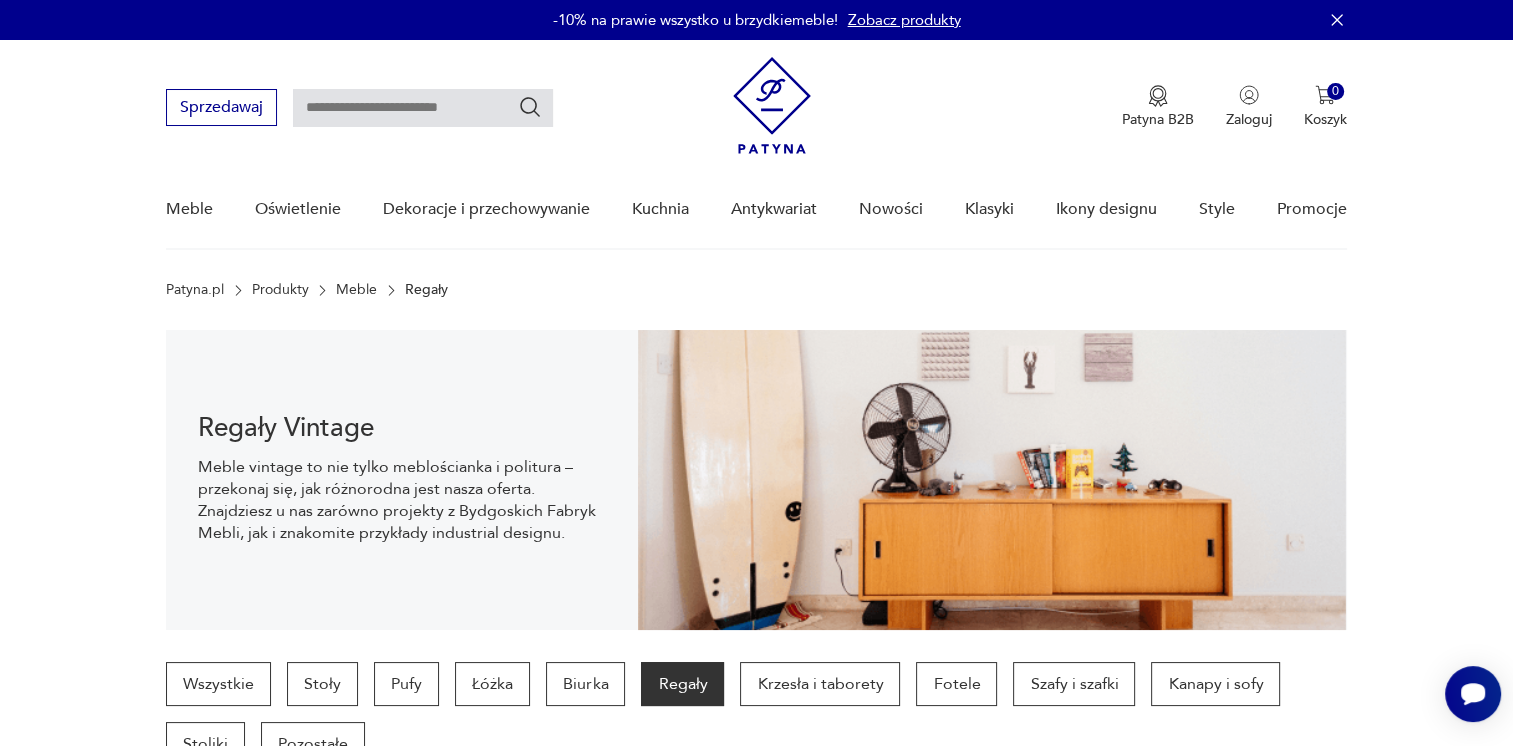 scroll, scrollTop: 720, scrollLeft: 0, axis: vertical 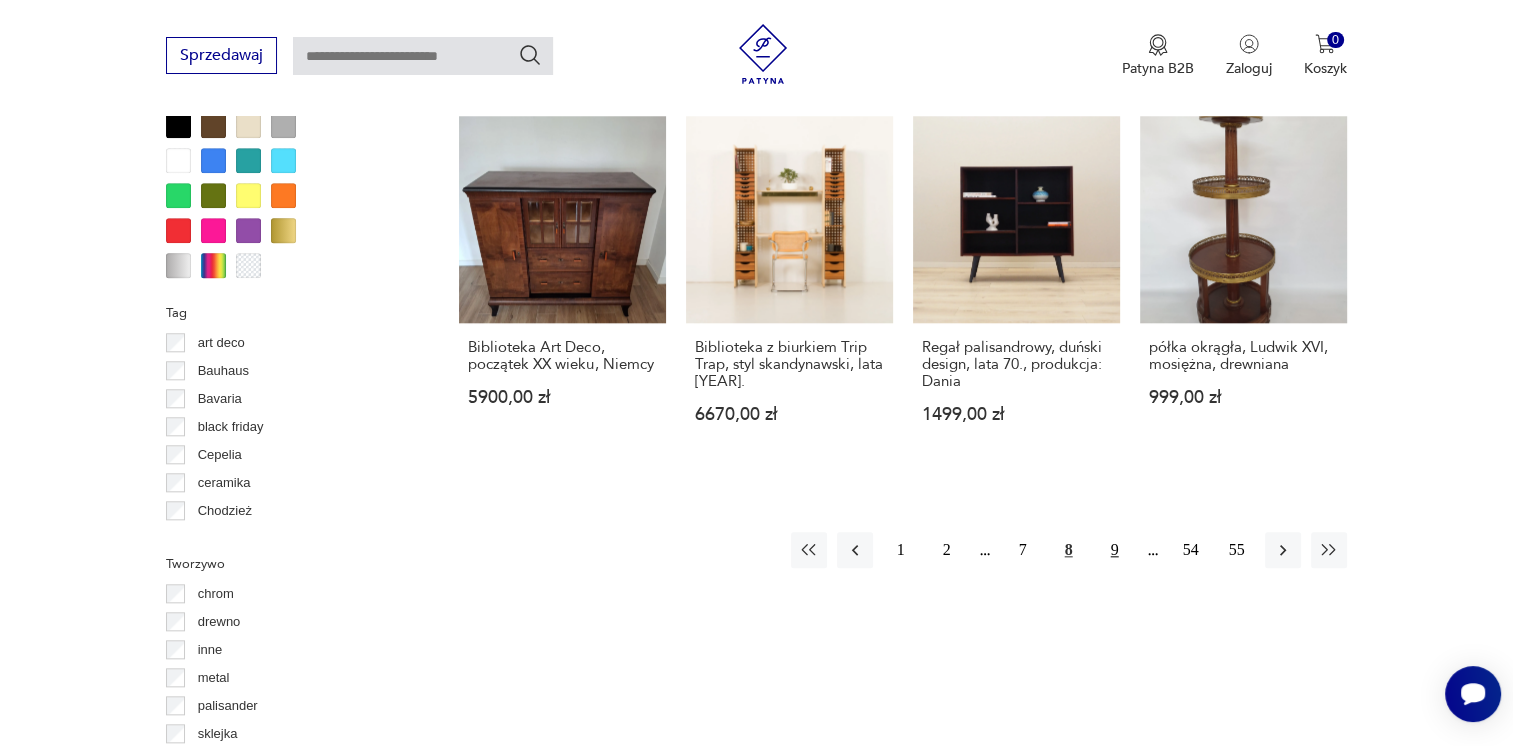 click on "9" at bounding box center [1115, 550] 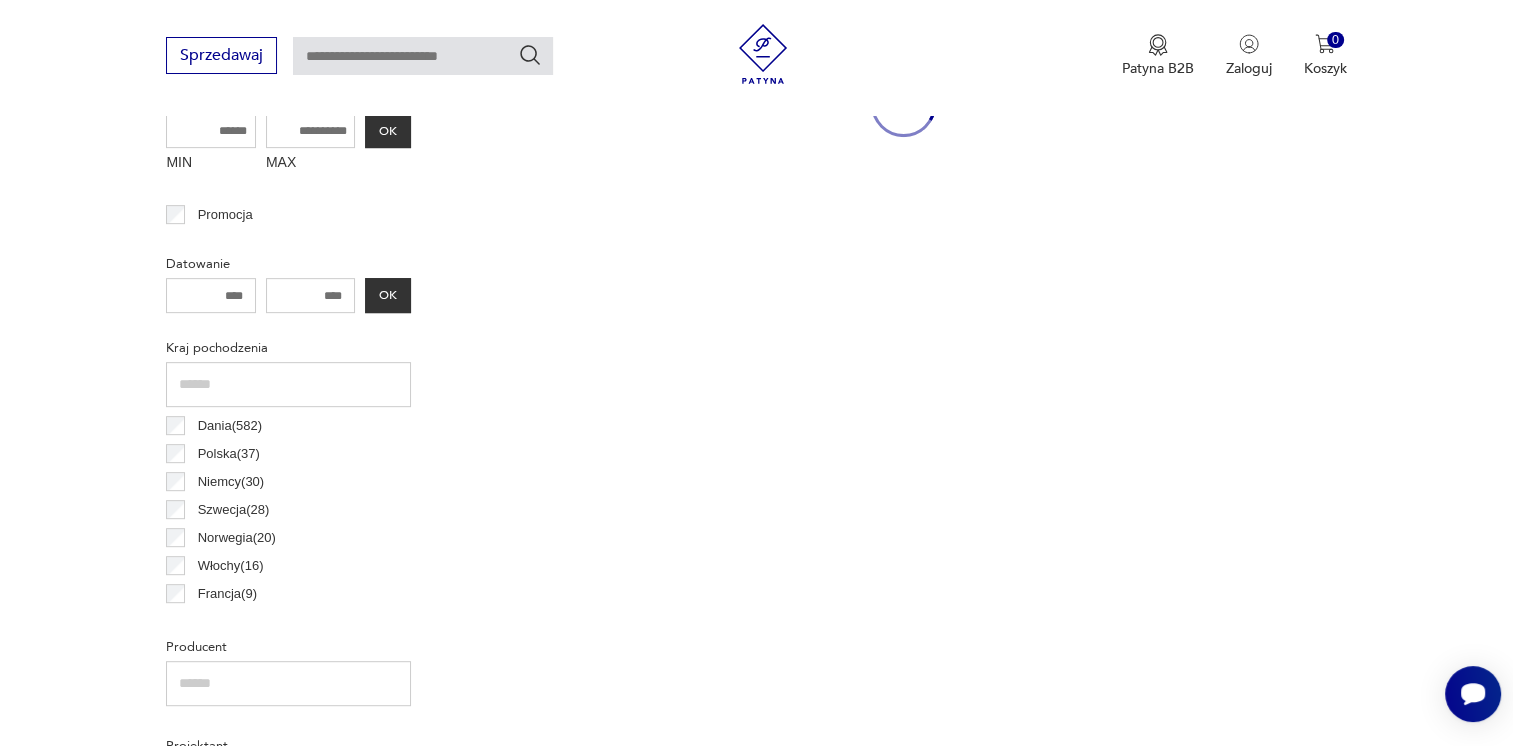 scroll, scrollTop: 530, scrollLeft: 0, axis: vertical 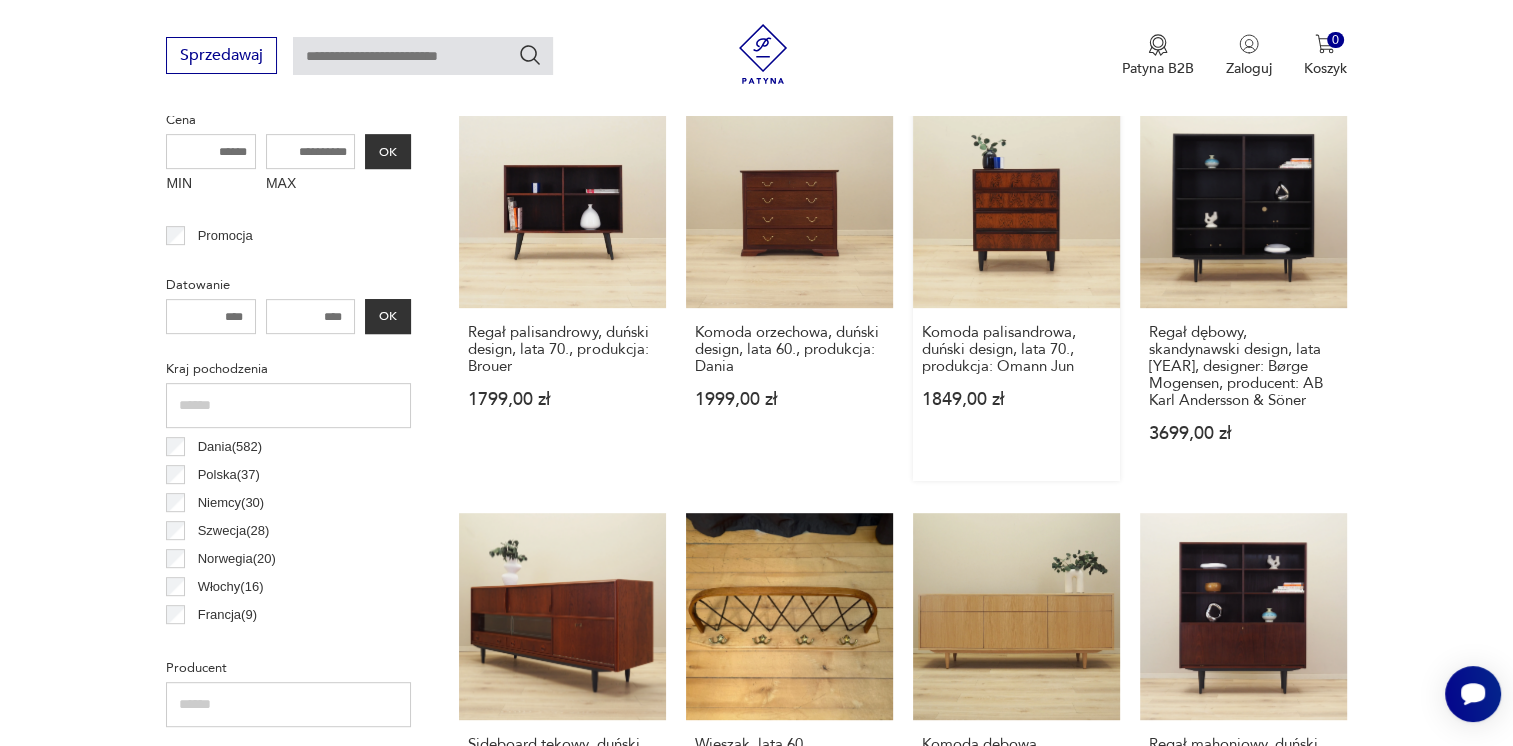 click on "Komoda palisandrowa, duński design, lata [YEAR], produkcja: Omann Jun [PRICE]" at bounding box center (1016, 291) 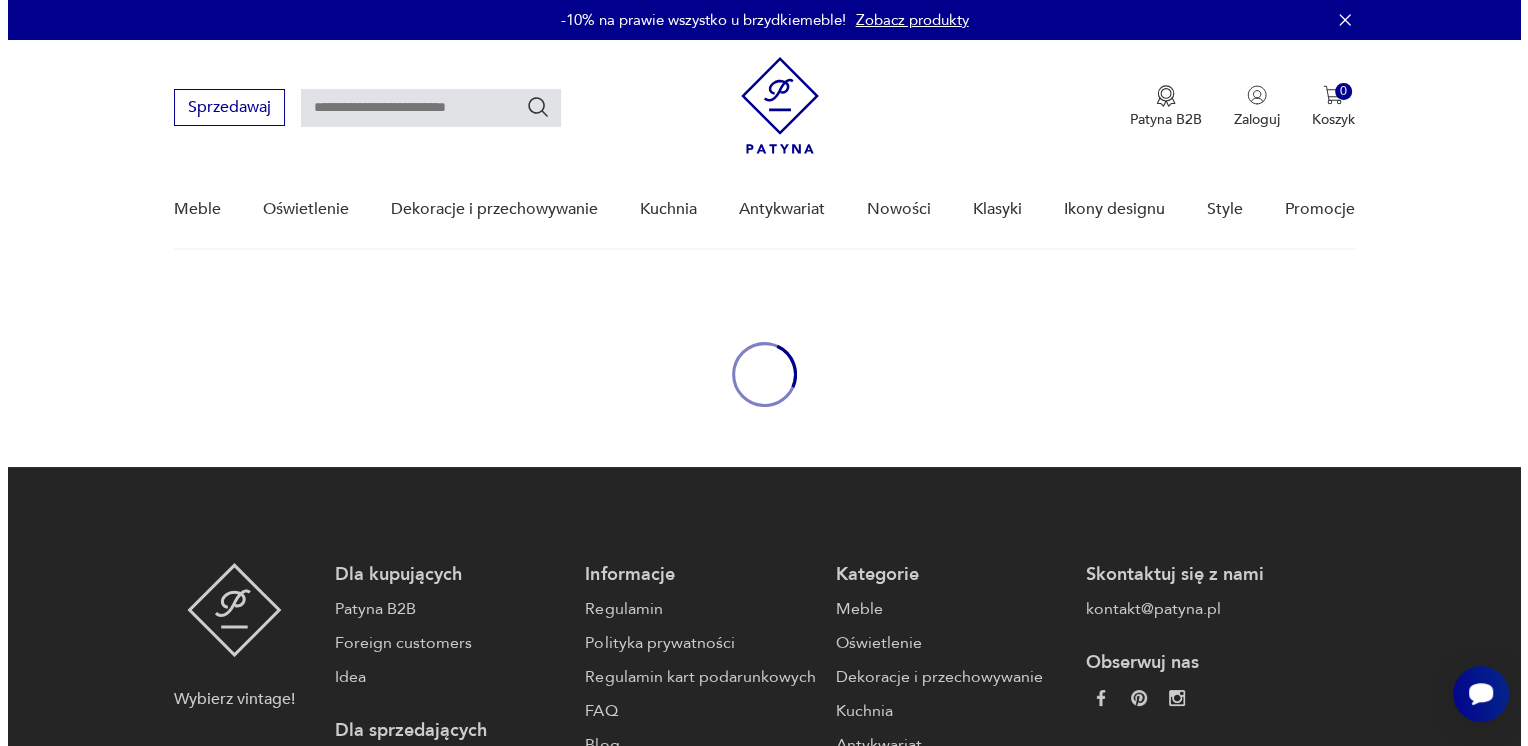 scroll, scrollTop: 0, scrollLeft: 0, axis: both 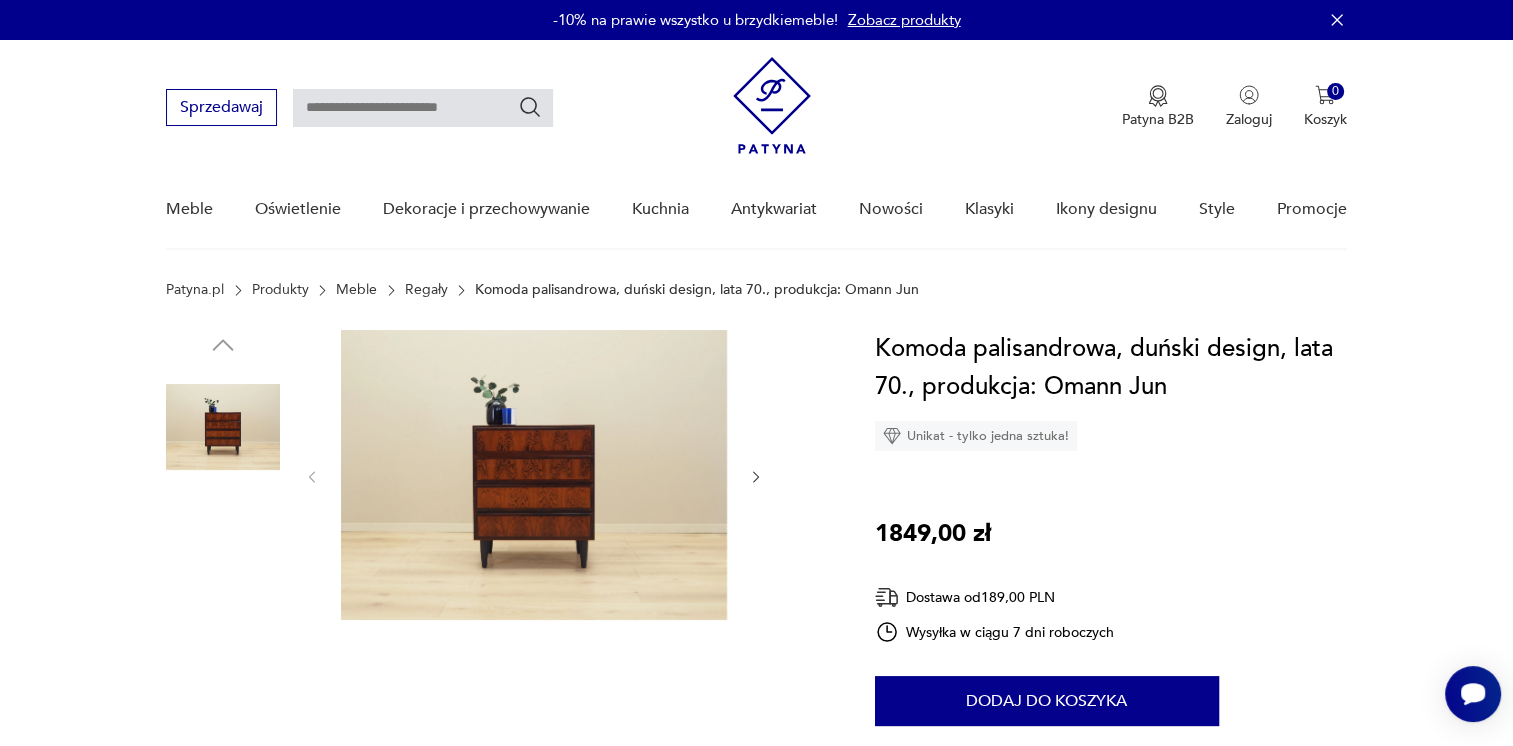 click at bounding box center (534, 475) 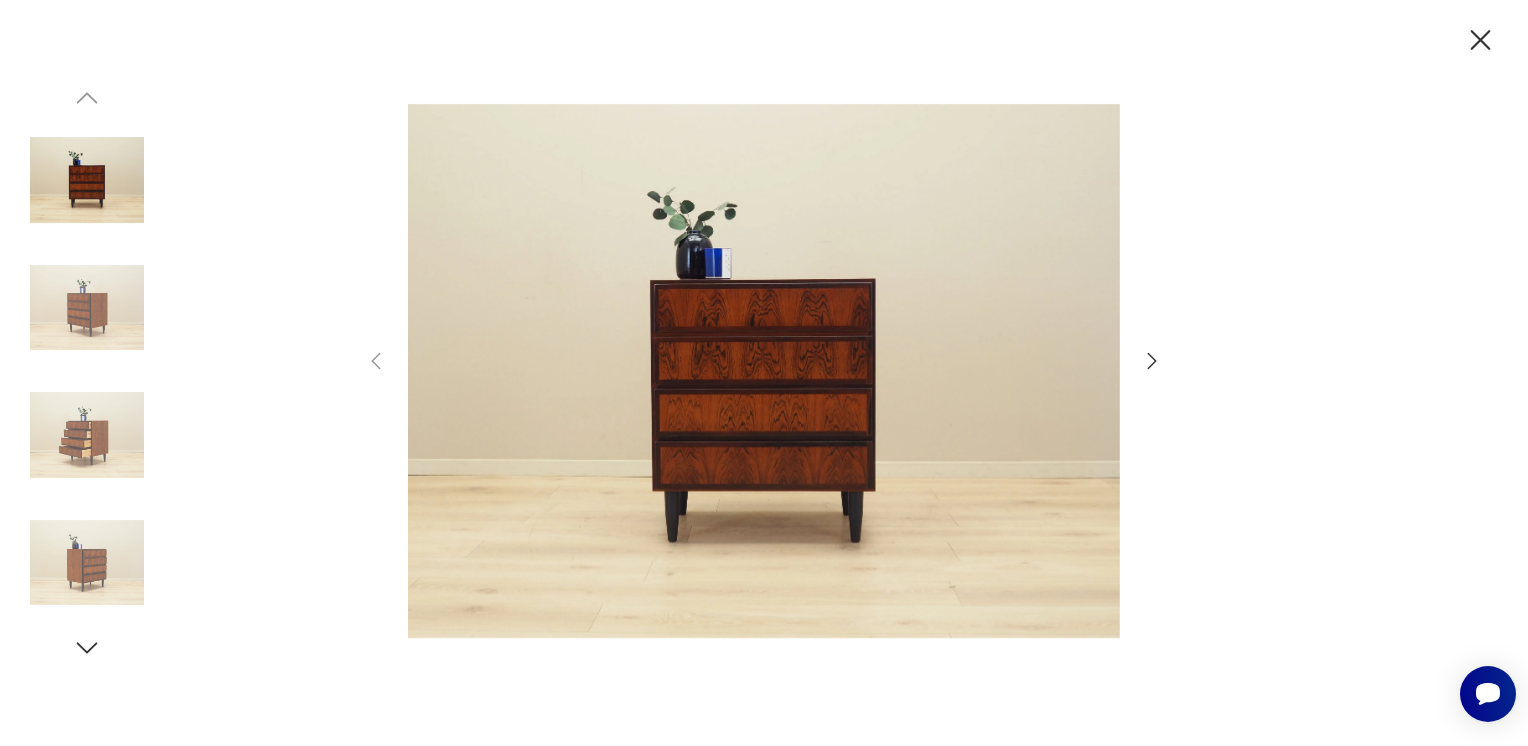 click at bounding box center [1152, 361] 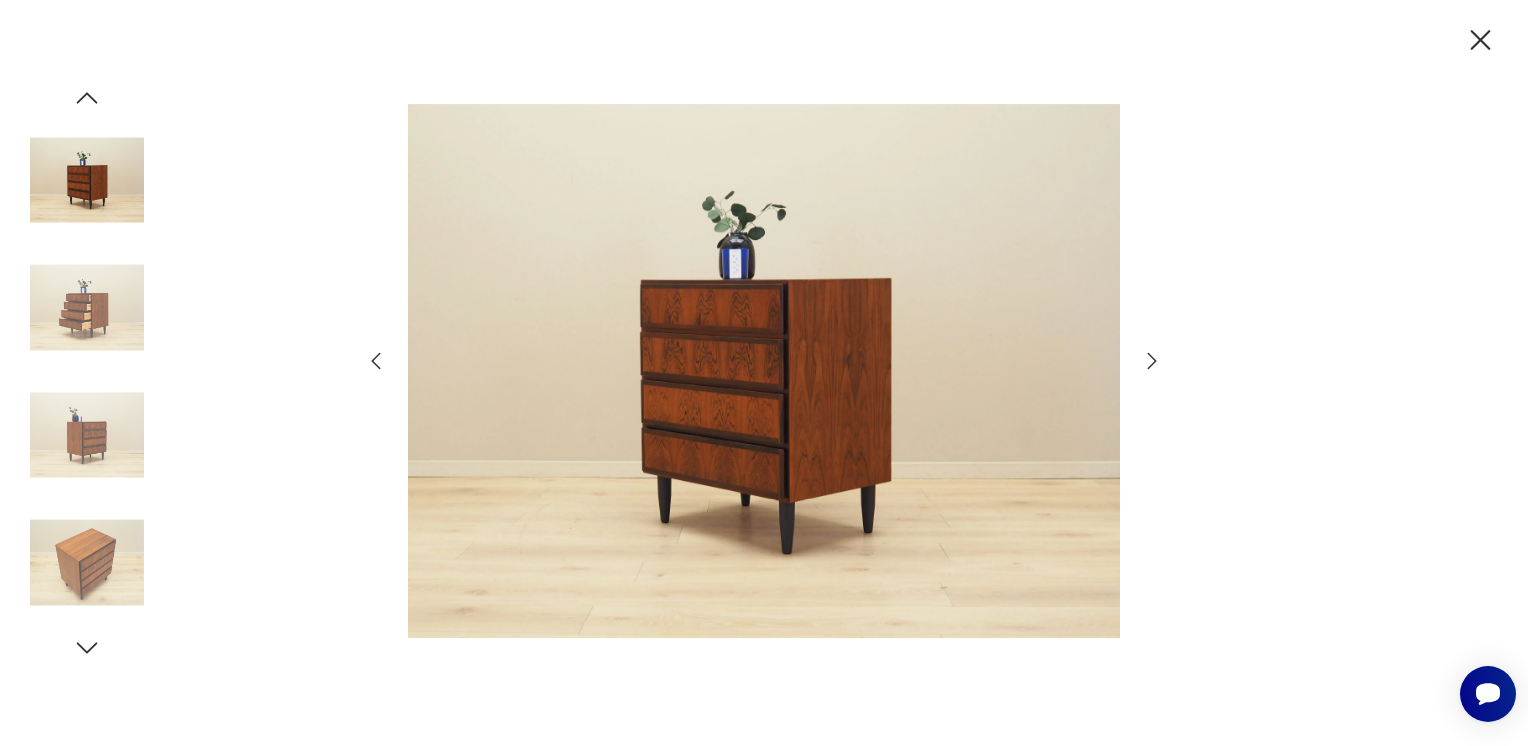 click at bounding box center [1152, 361] 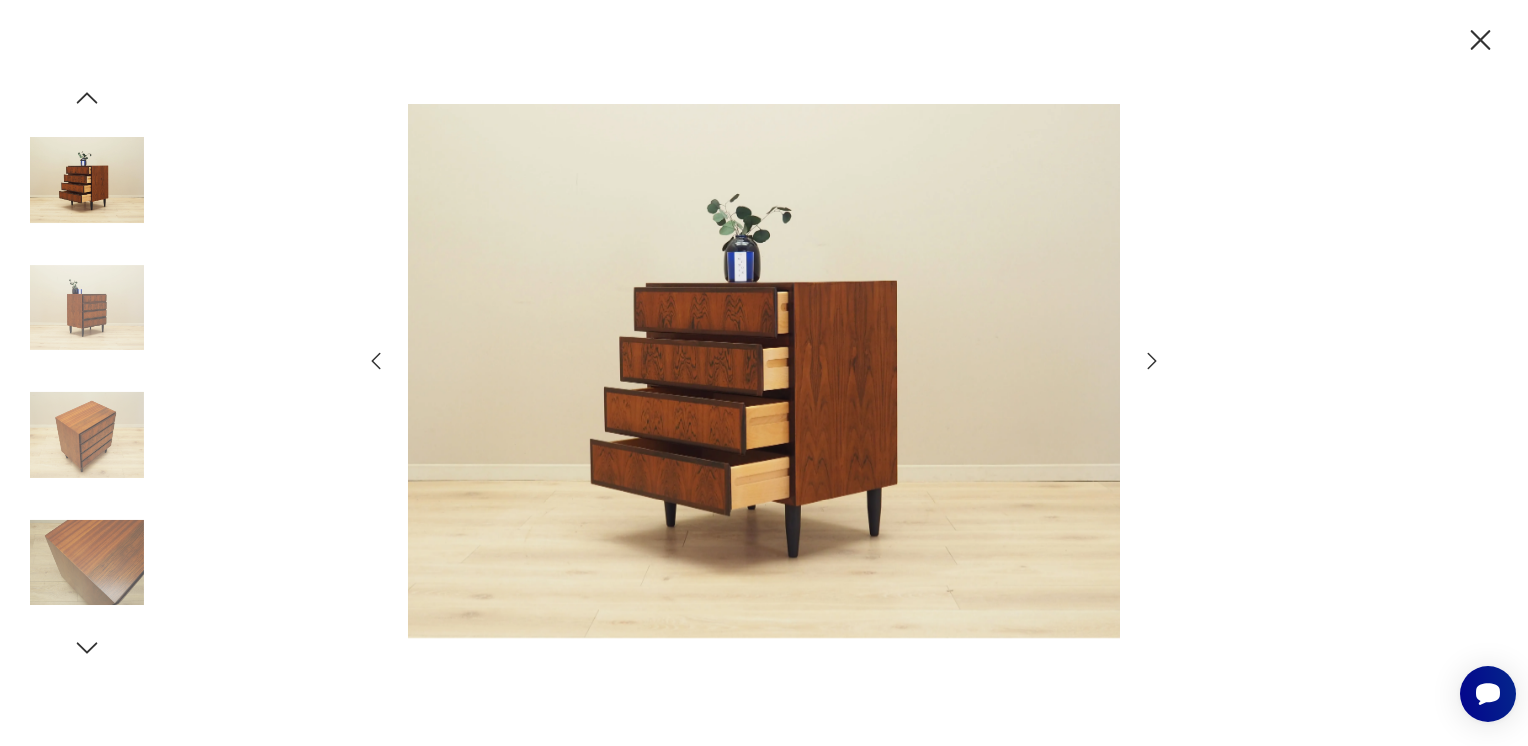 click at bounding box center (1152, 361) 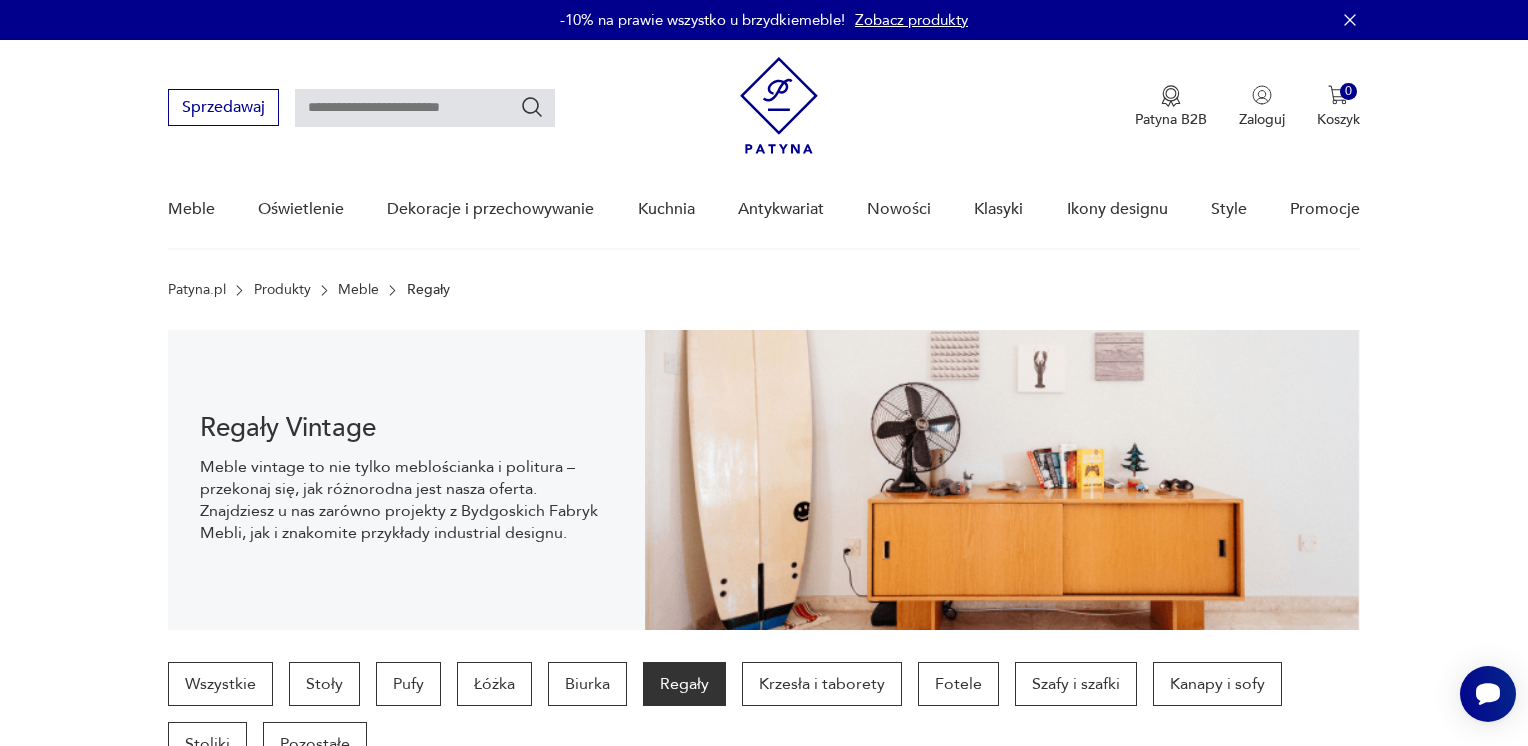 scroll, scrollTop: 799, scrollLeft: 0, axis: vertical 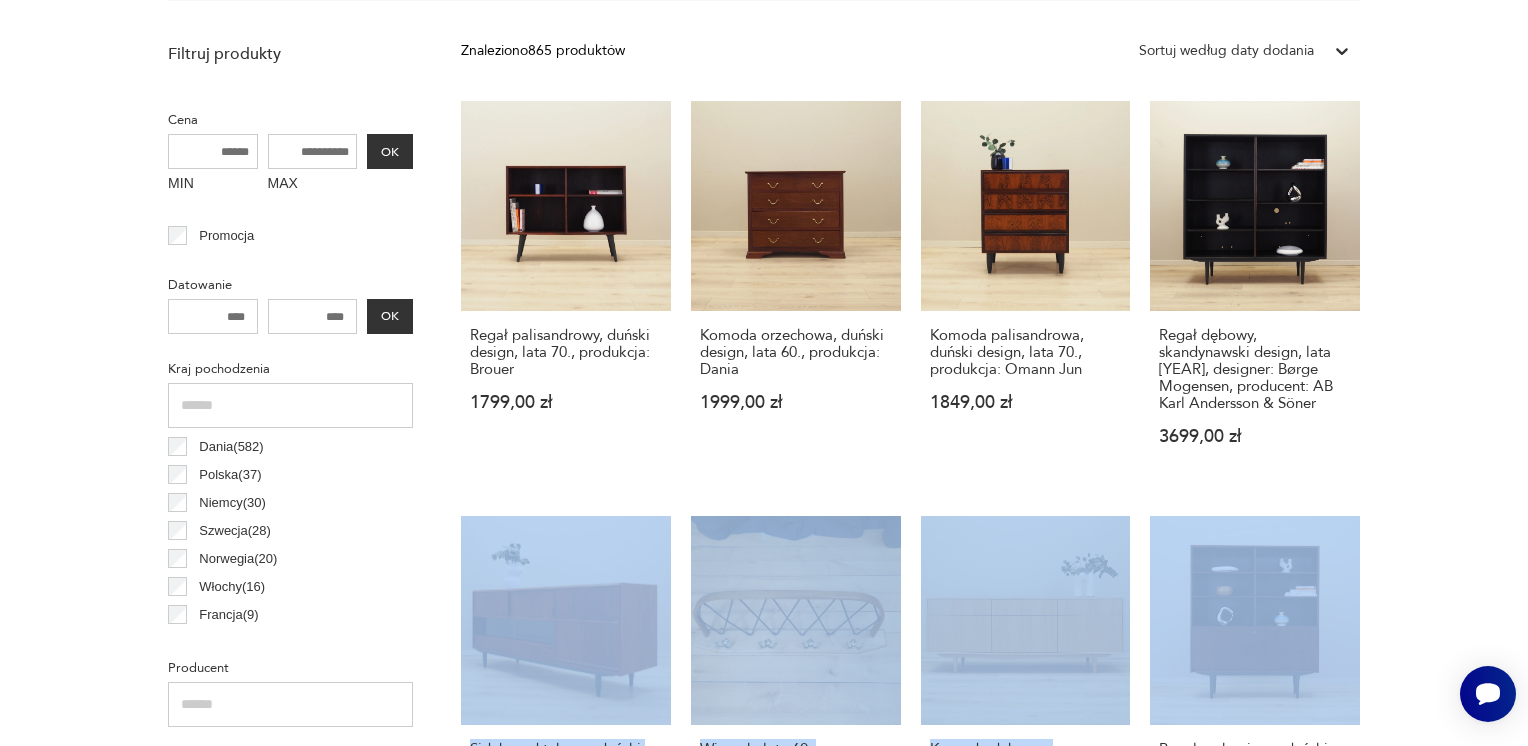 drag, startPoint x: 1432, startPoint y: 501, endPoint x: 1443, endPoint y: 296, distance: 205.2949 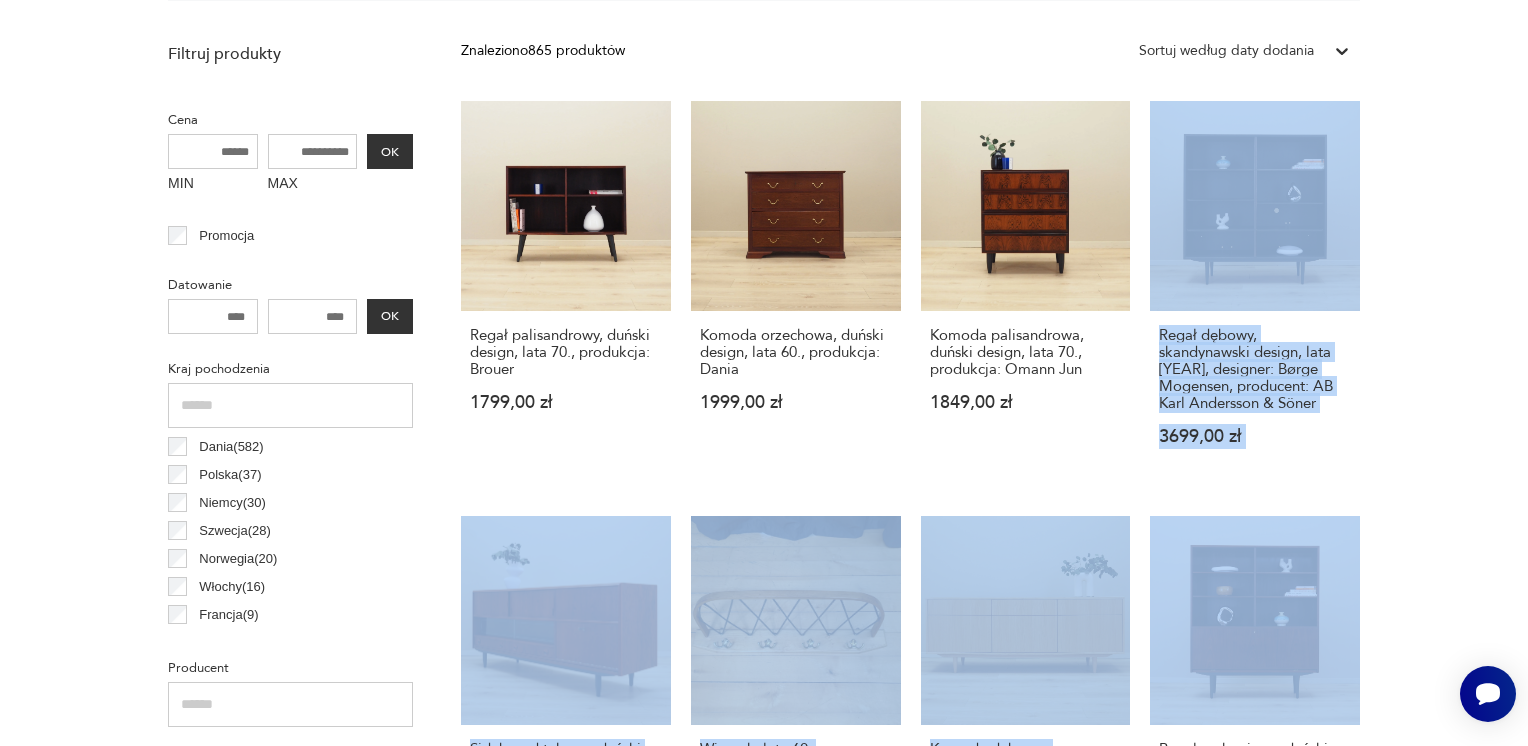 drag, startPoint x: 1443, startPoint y: 296, endPoint x: 1489, endPoint y: 452, distance: 162.6407 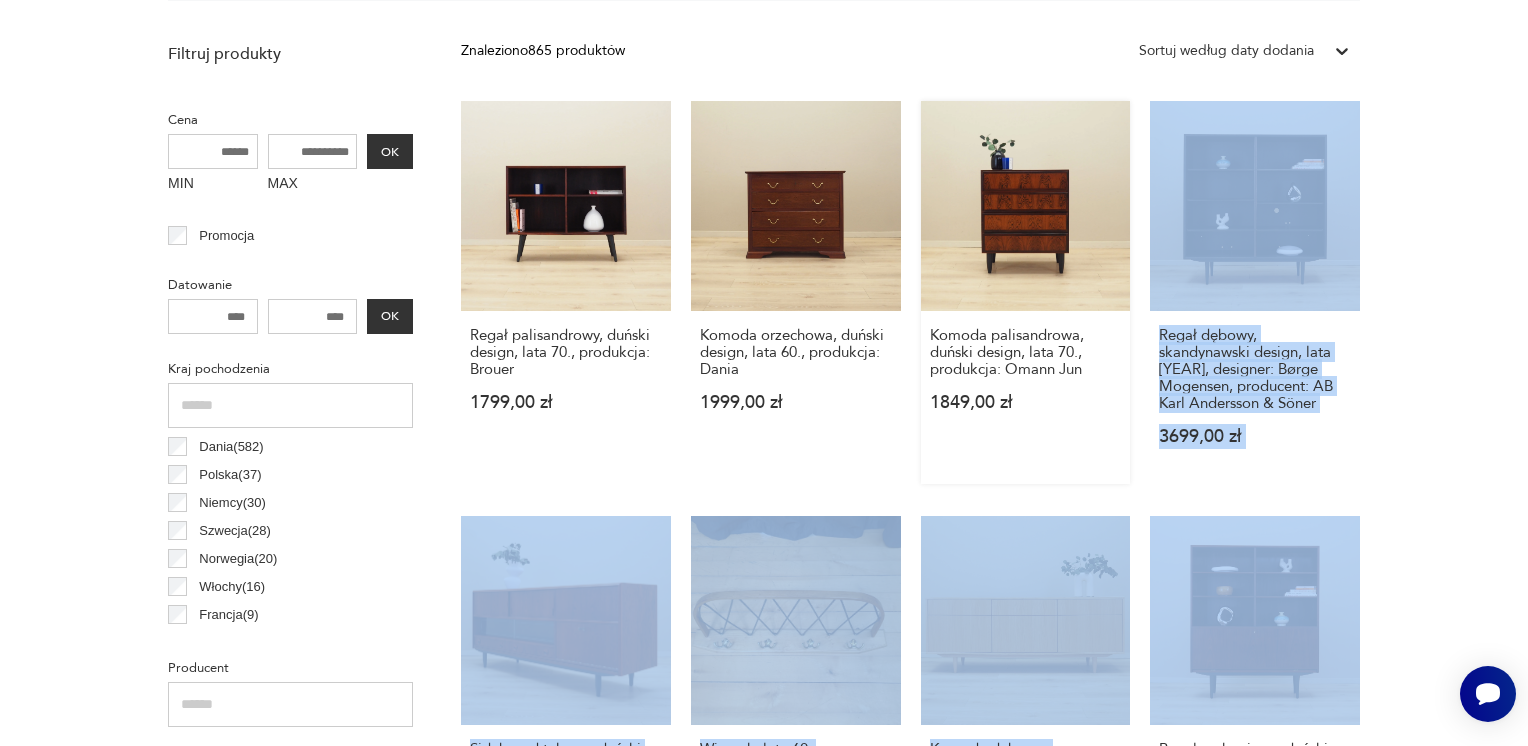 click on "Komoda palisandrowa, duński design, lata [YEAR], produkcja: Omann Jun [PRICE]" at bounding box center [1026, 380] 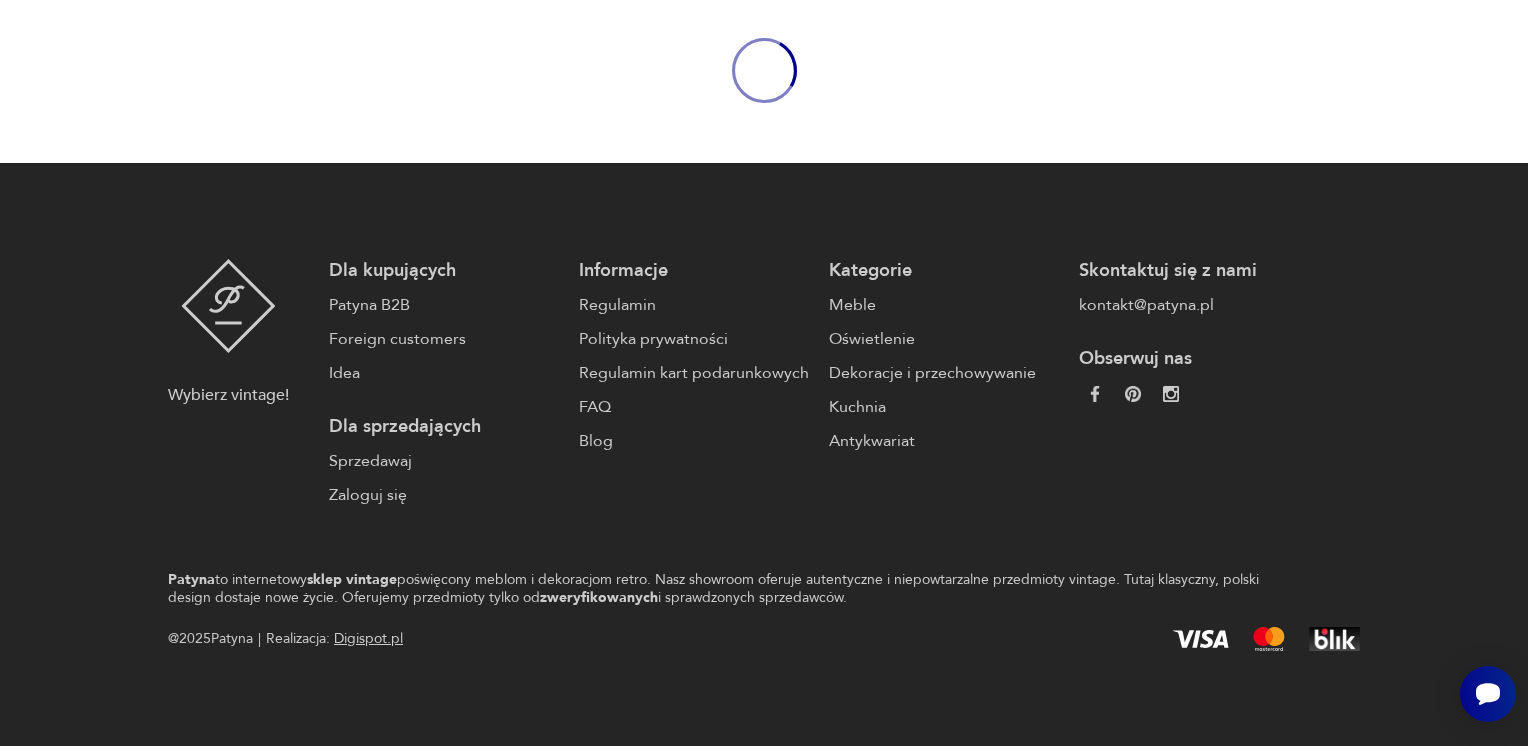 scroll, scrollTop: 96, scrollLeft: 0, axis: vertical 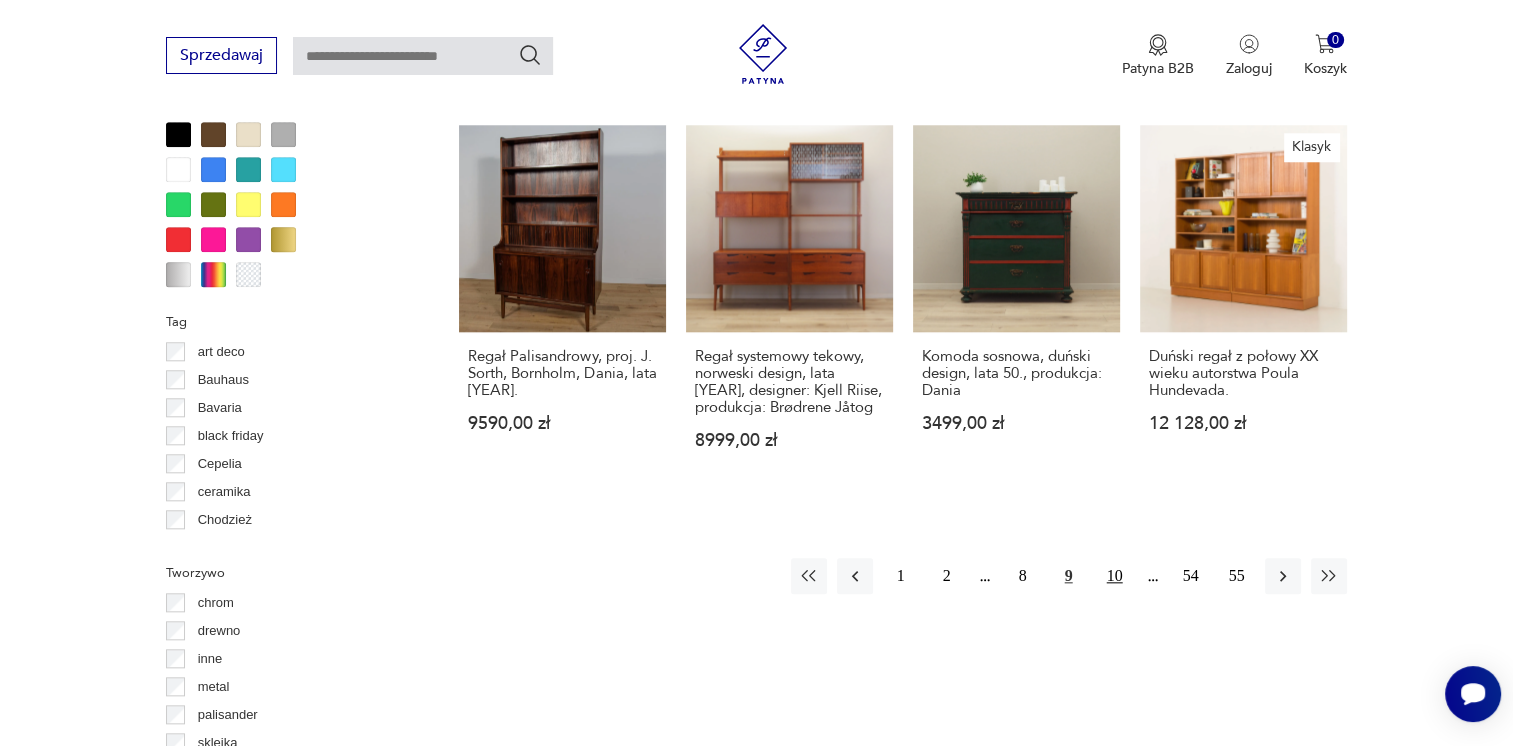 click on "10" at bounding box center [1115, 576] 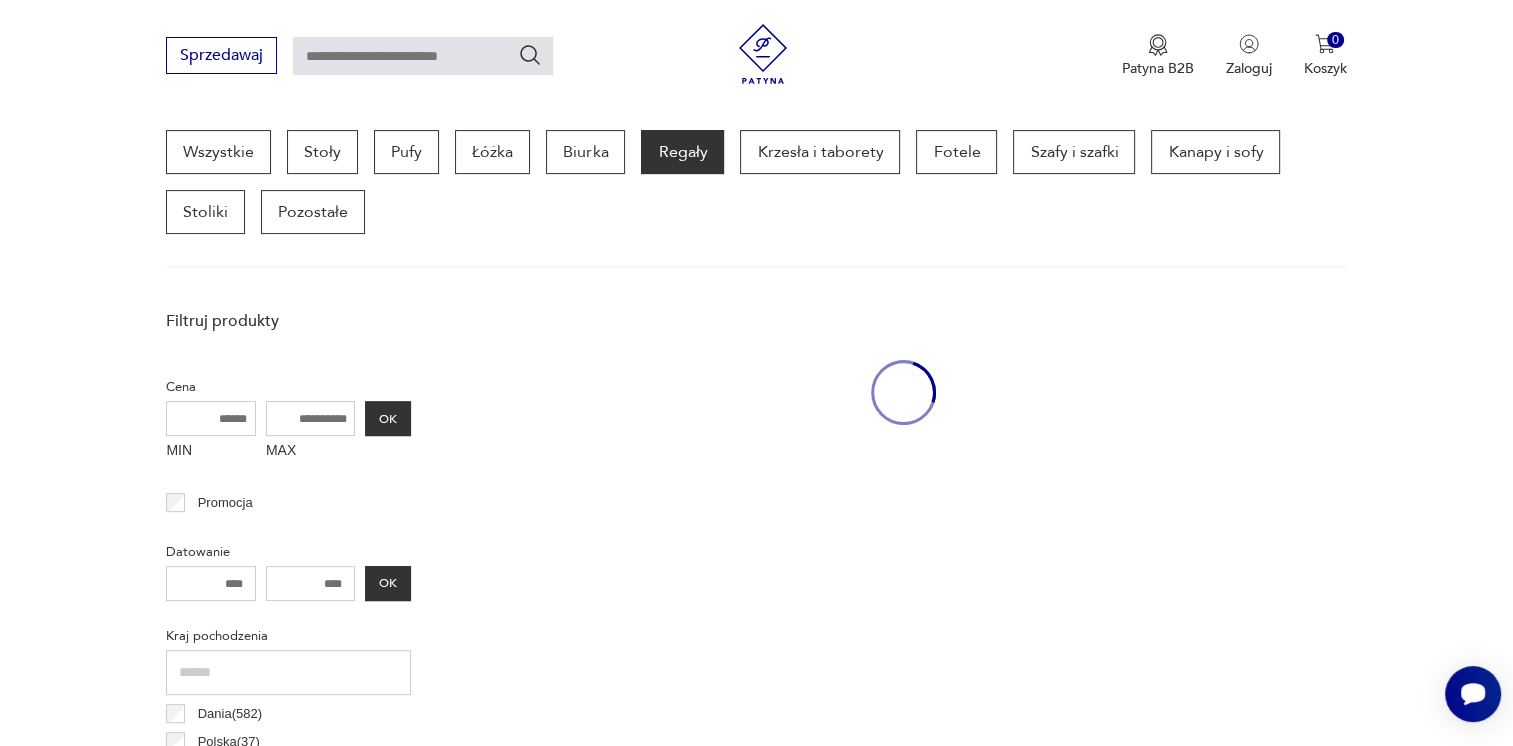 scroll, scrollTop: 530, scrollLeft: 0, axis: vertical 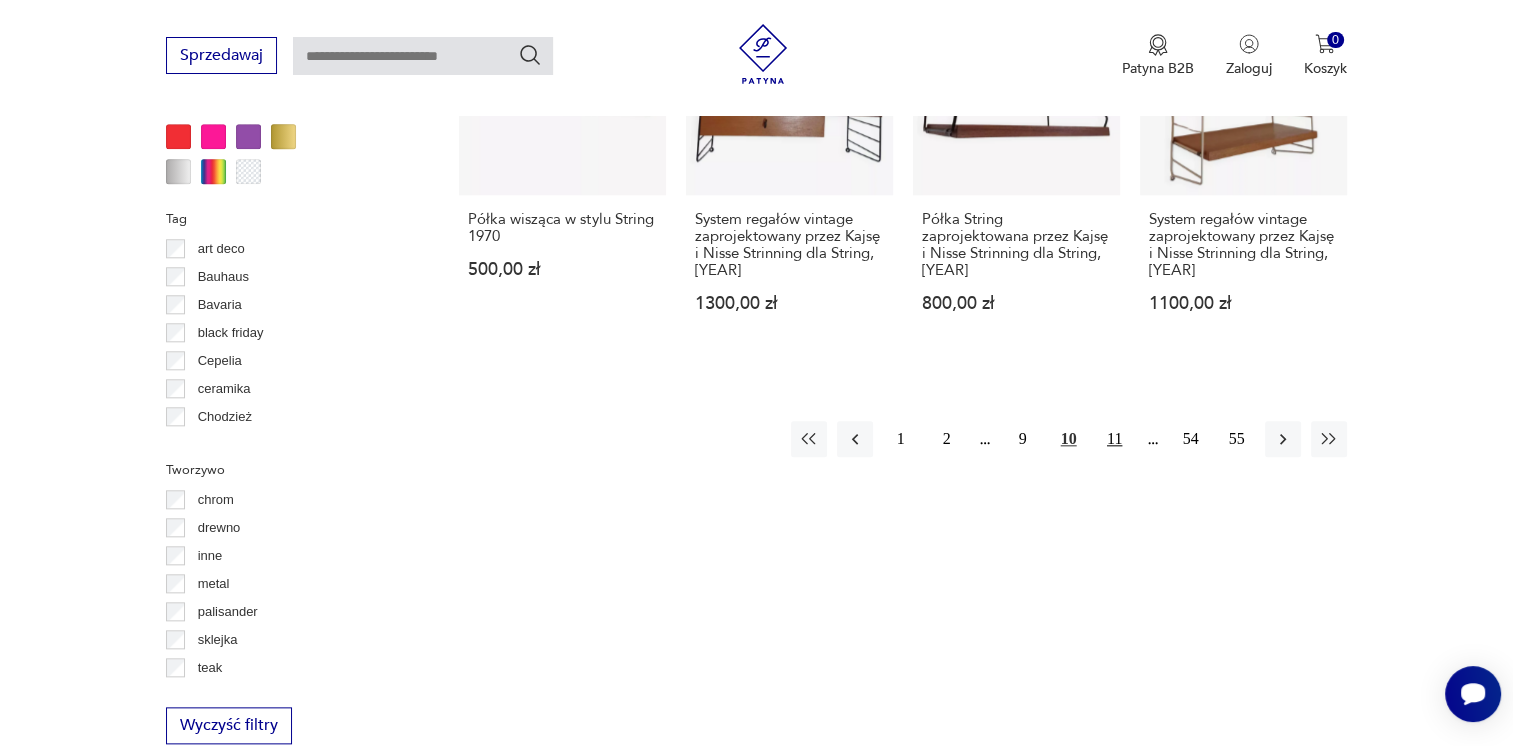 click on "11" at bounding box center [1115, 439] 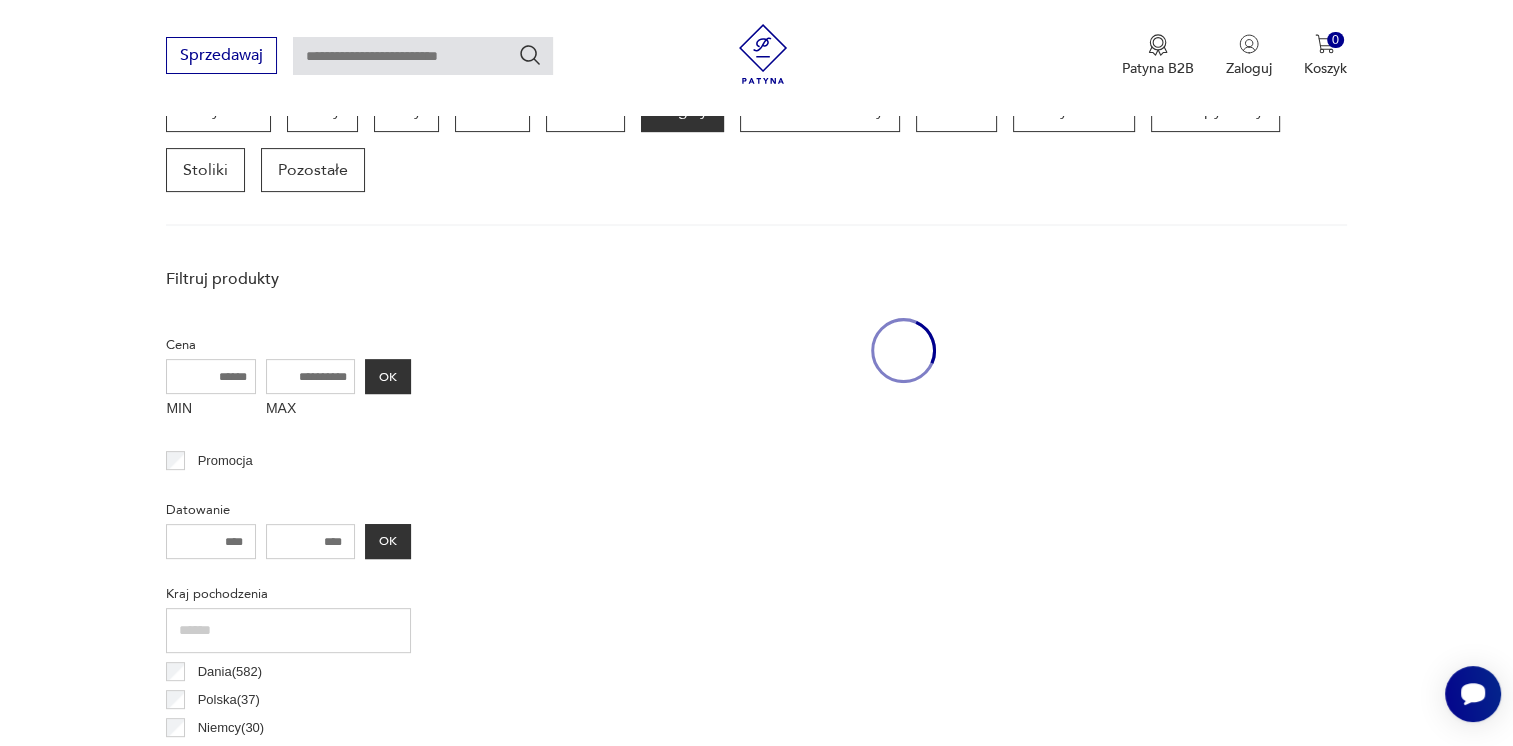 scroll, scrollTop: 530, scrollLeft: 0, axis: vertical 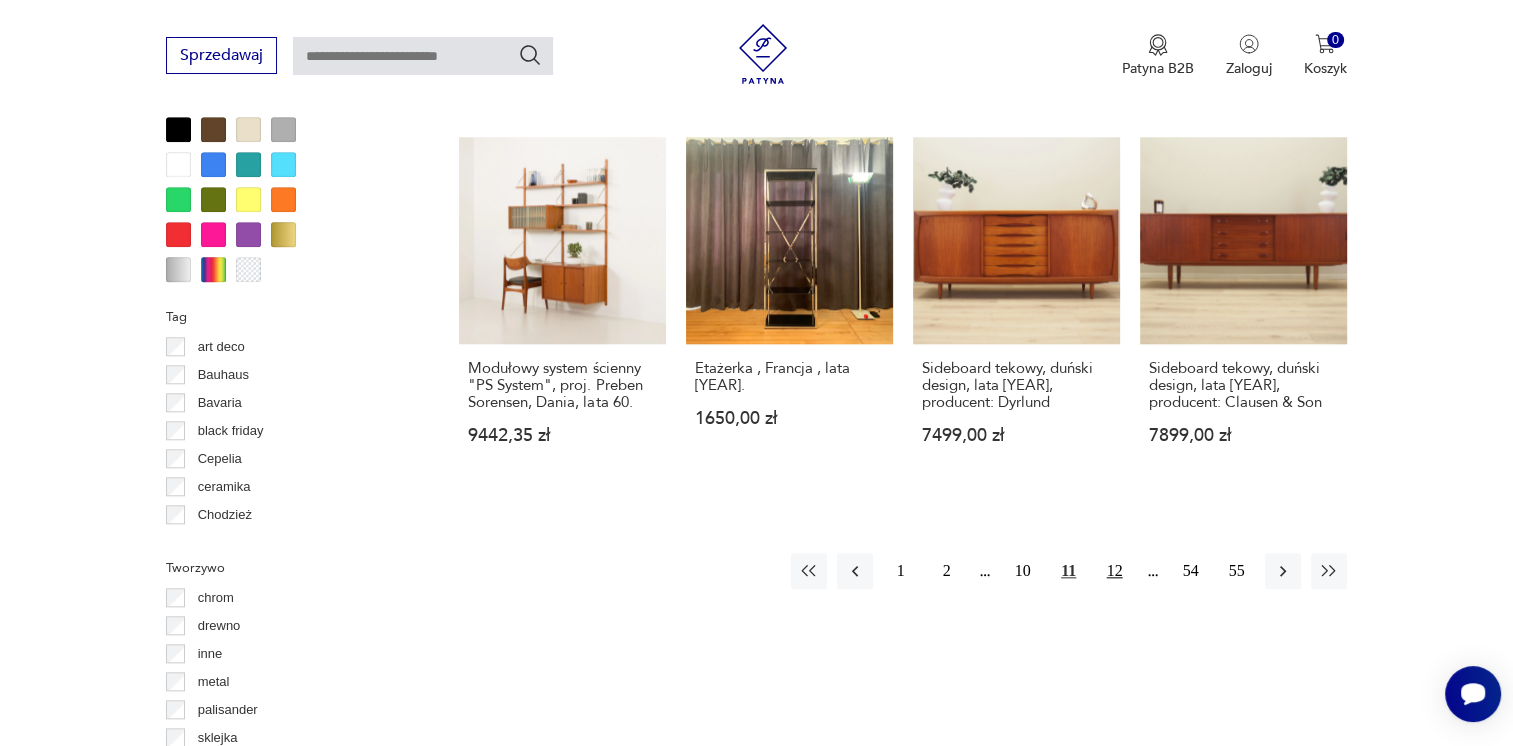 click on "12" at bounding box center (1115, 571) 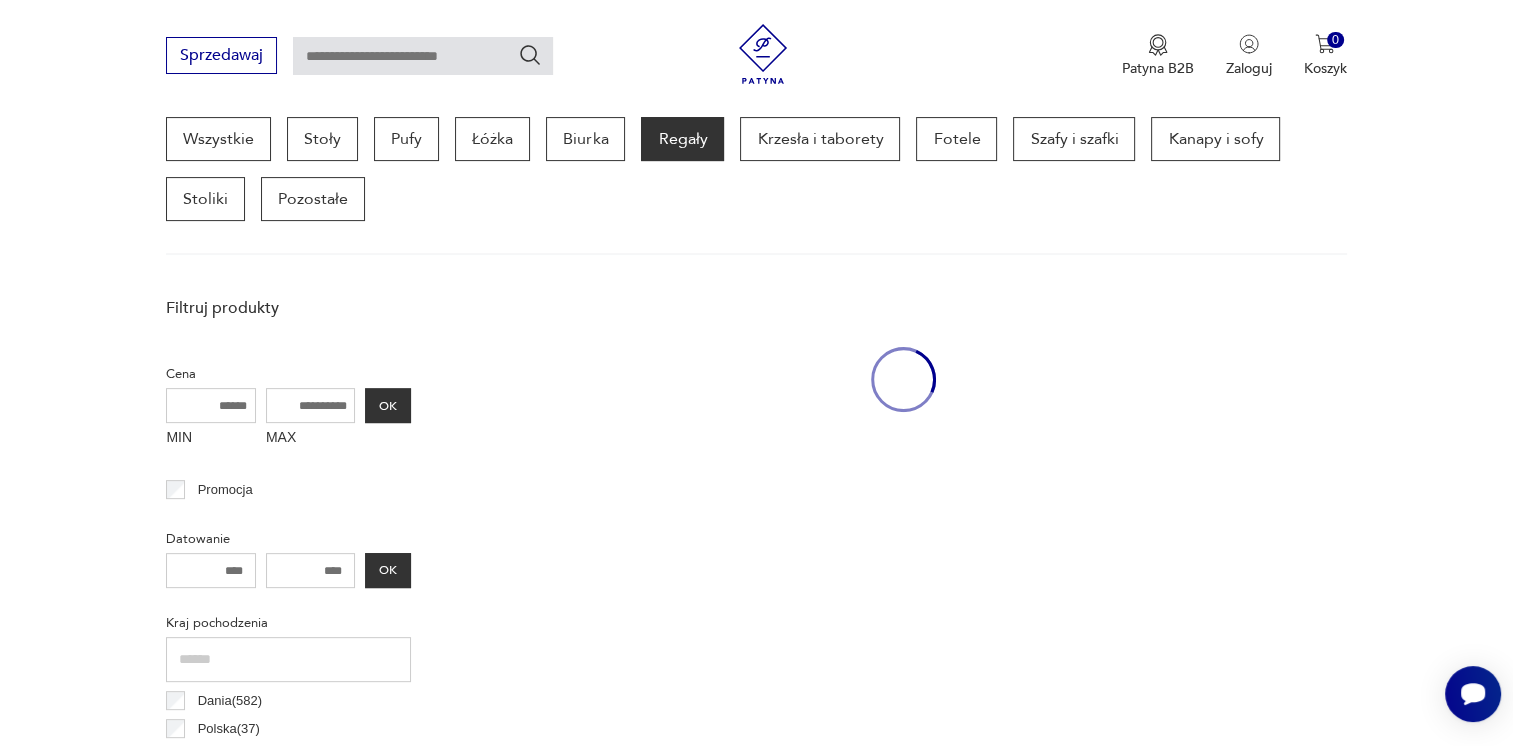 scroll, scrollTop: 530, scrollLeft: 0, axis: vertical 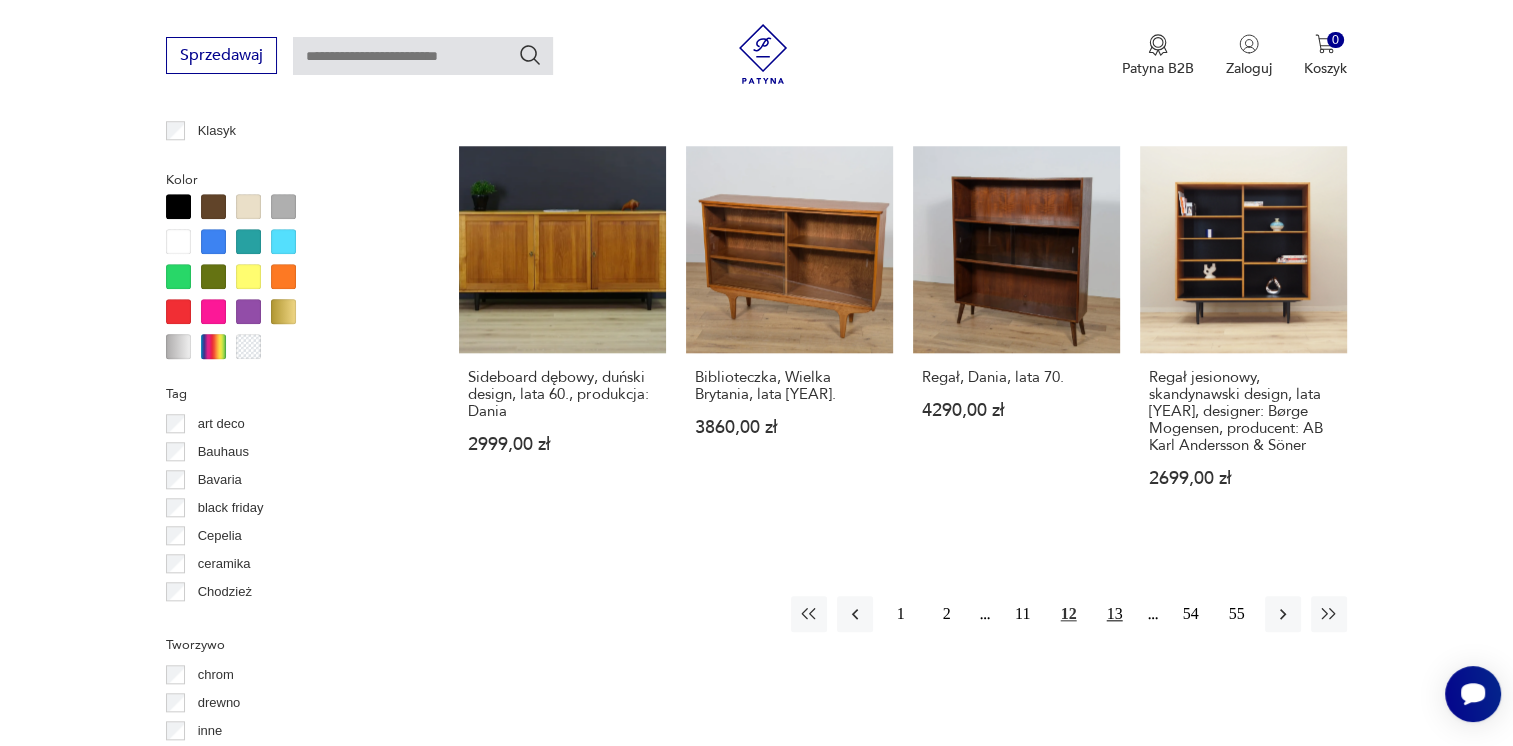 click on "13" at bounding box center (1115, 614) 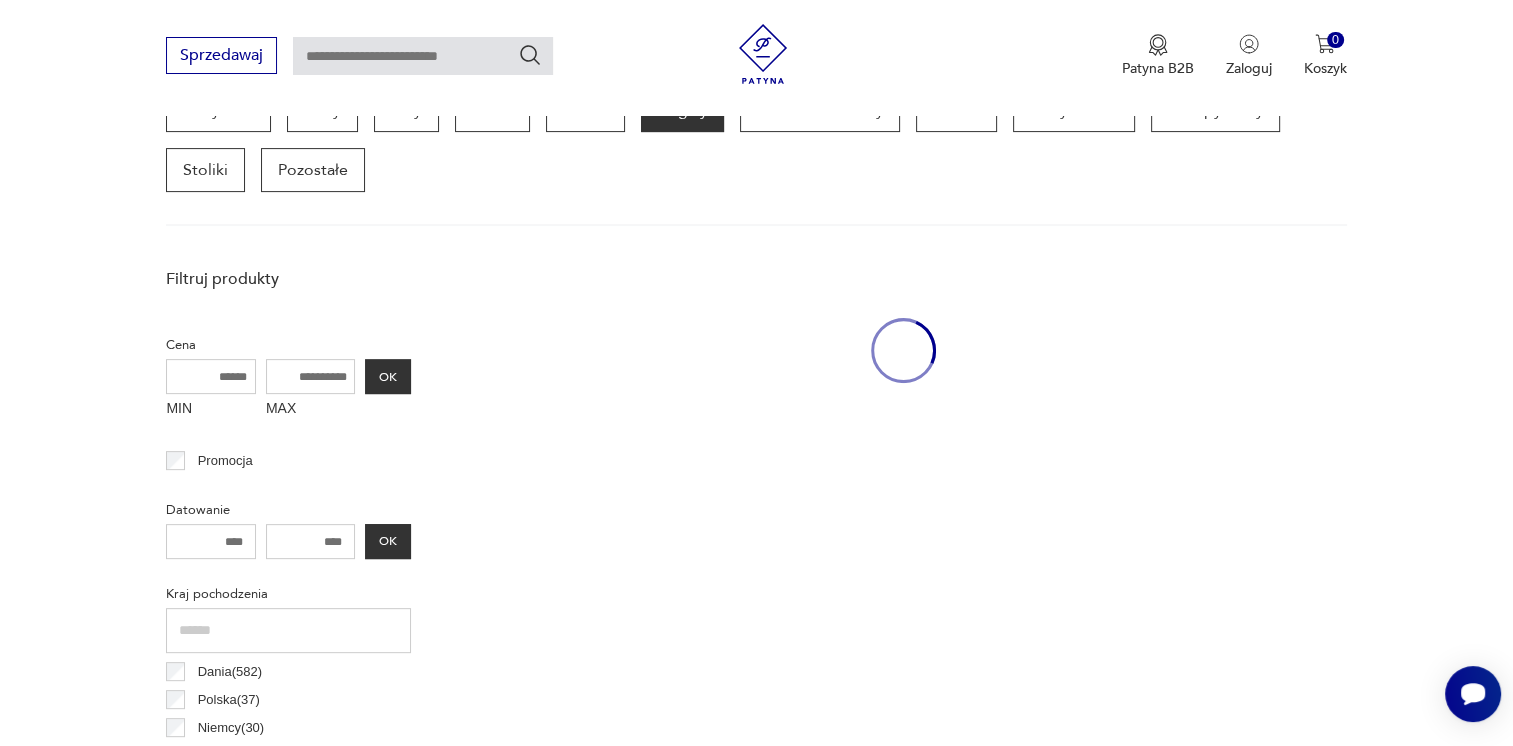 scroll, scrollTop: 530, scrollLeft: 0, axis: vertical 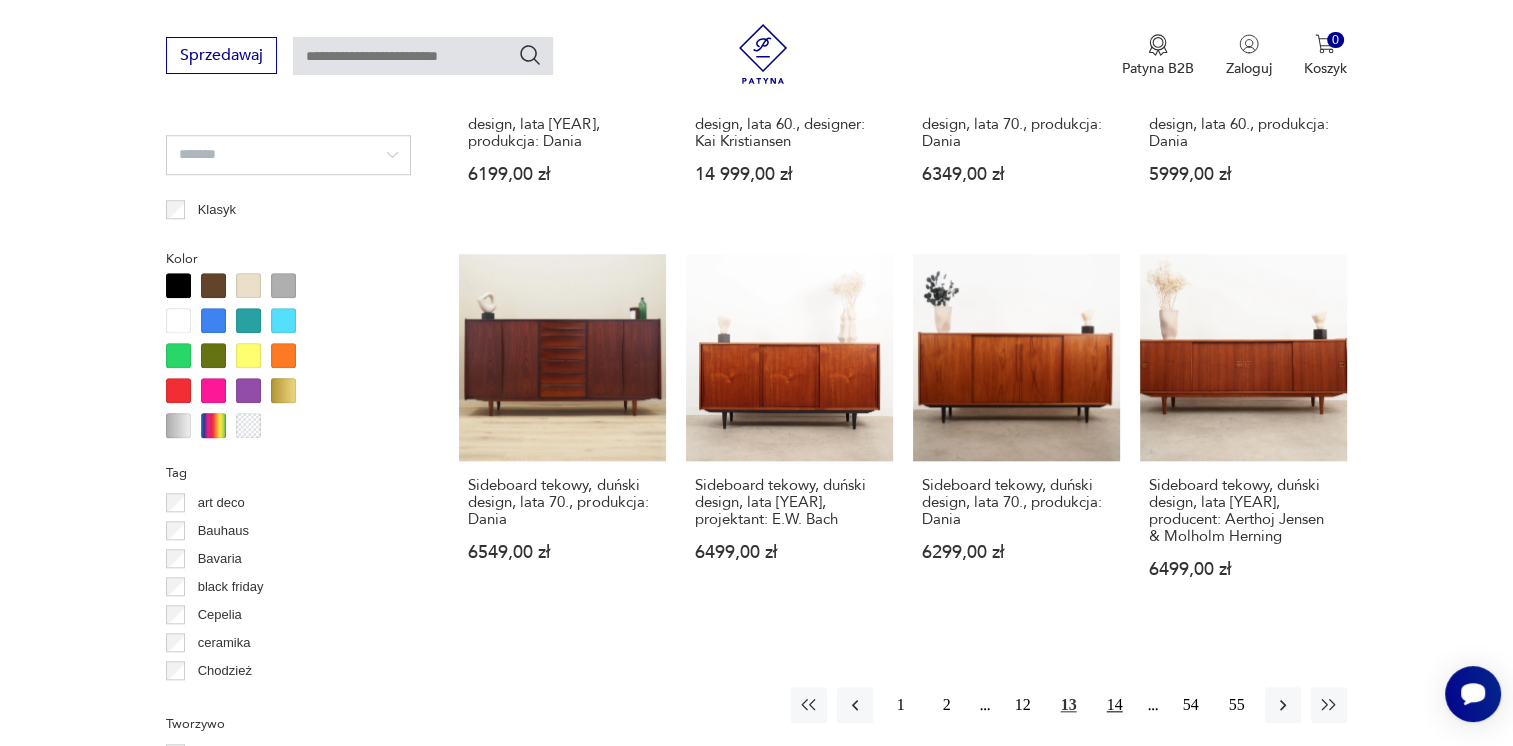 click on "14" at bounding box center [1115, 705] 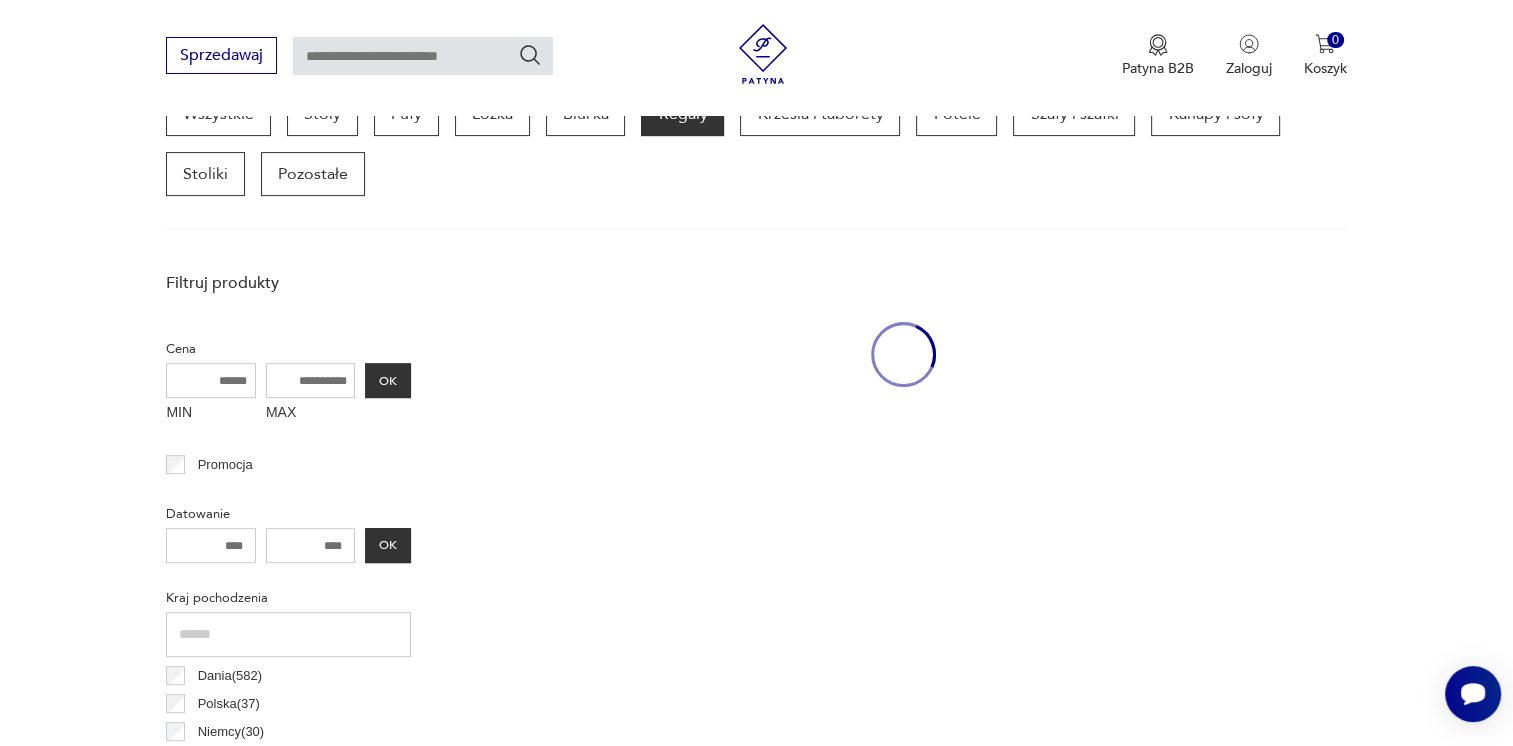 scroll, scrollTop: 530, scrollLeft: 0, axis: vertical 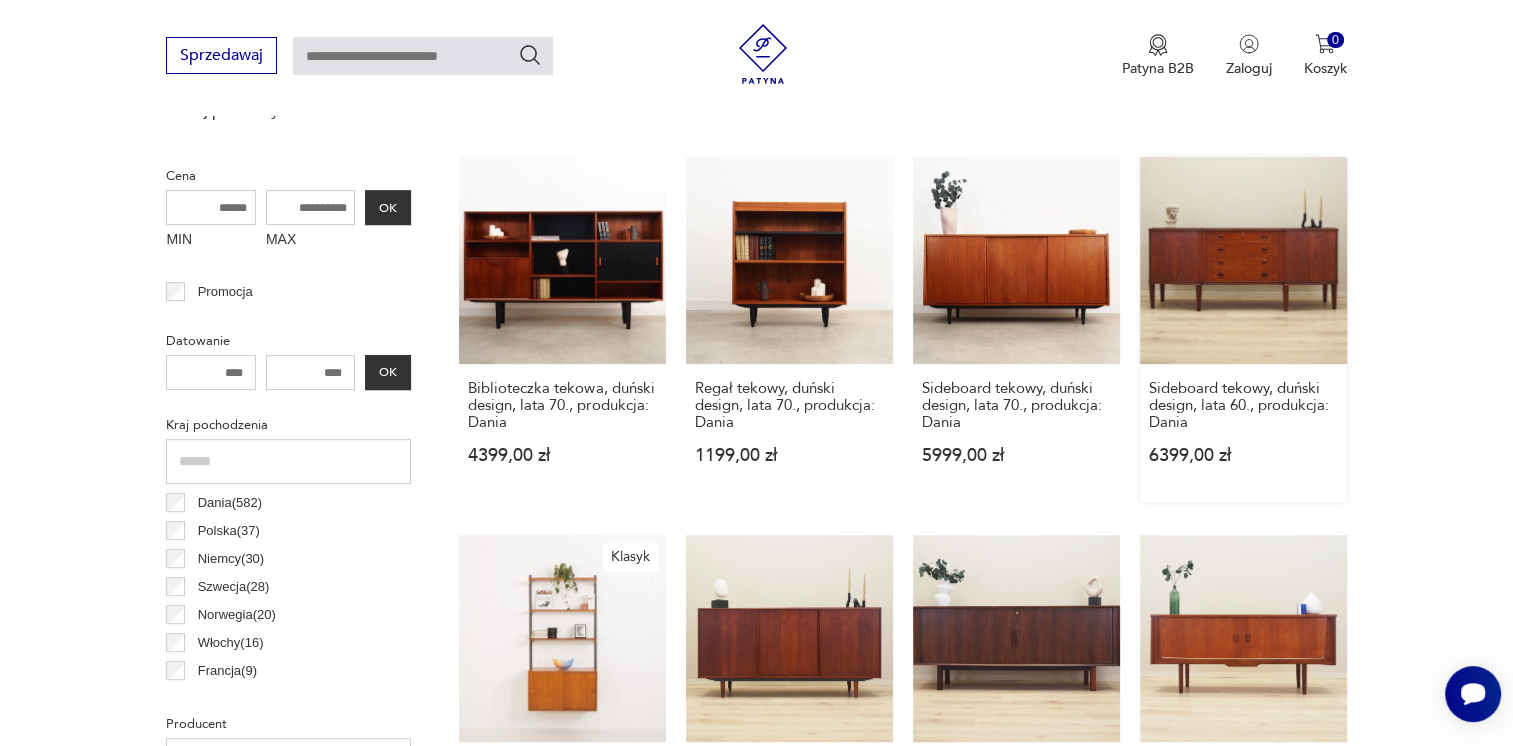 click on "Sideboard tekowy, duński design, lata [YEAR], produkcja: Dania [PRICE]" at bounding box center [1243, 330] 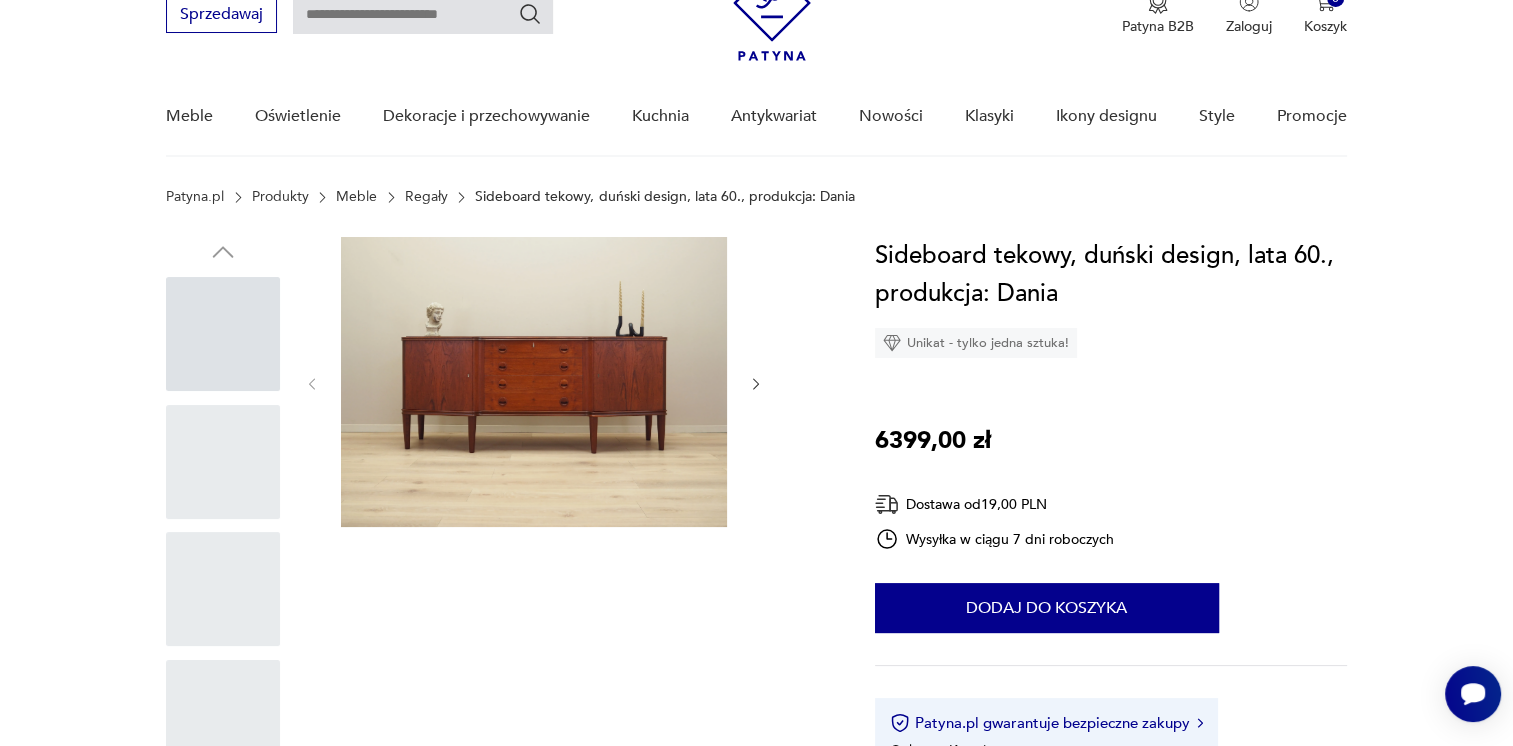scroll, scrollTop: 0, scrollLeft: 0, axis: both 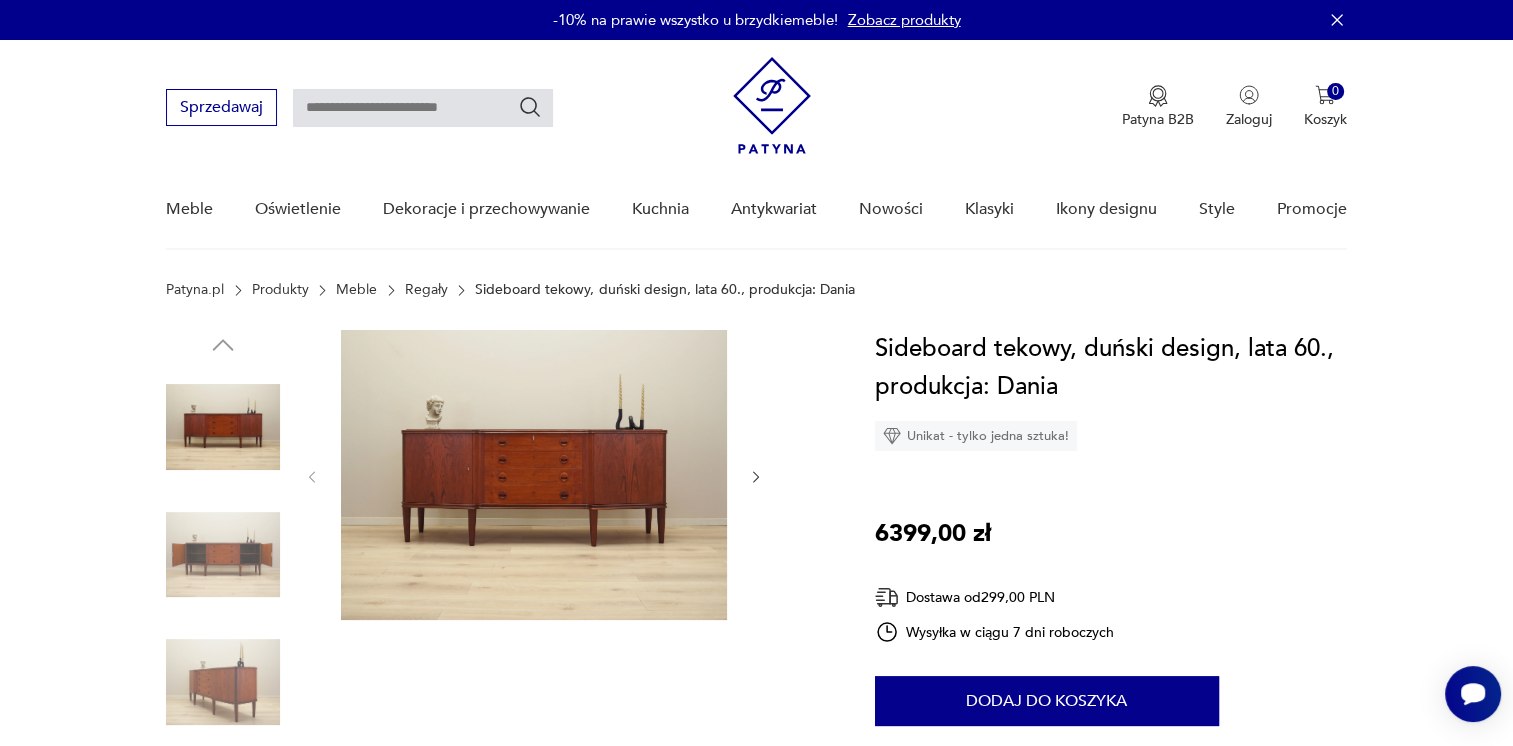 click at bounding box center [756, 477] 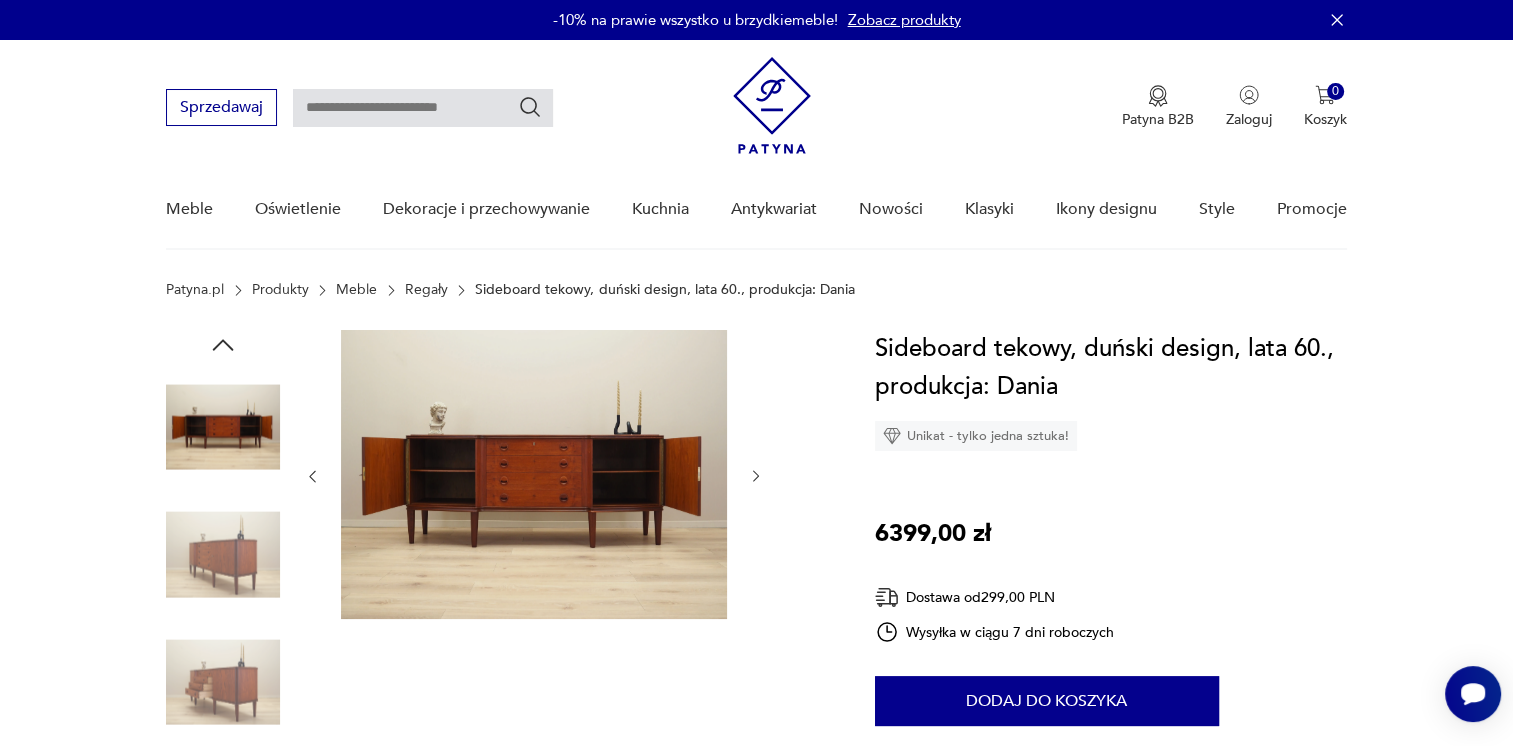 click at bounding box center [756, 476] 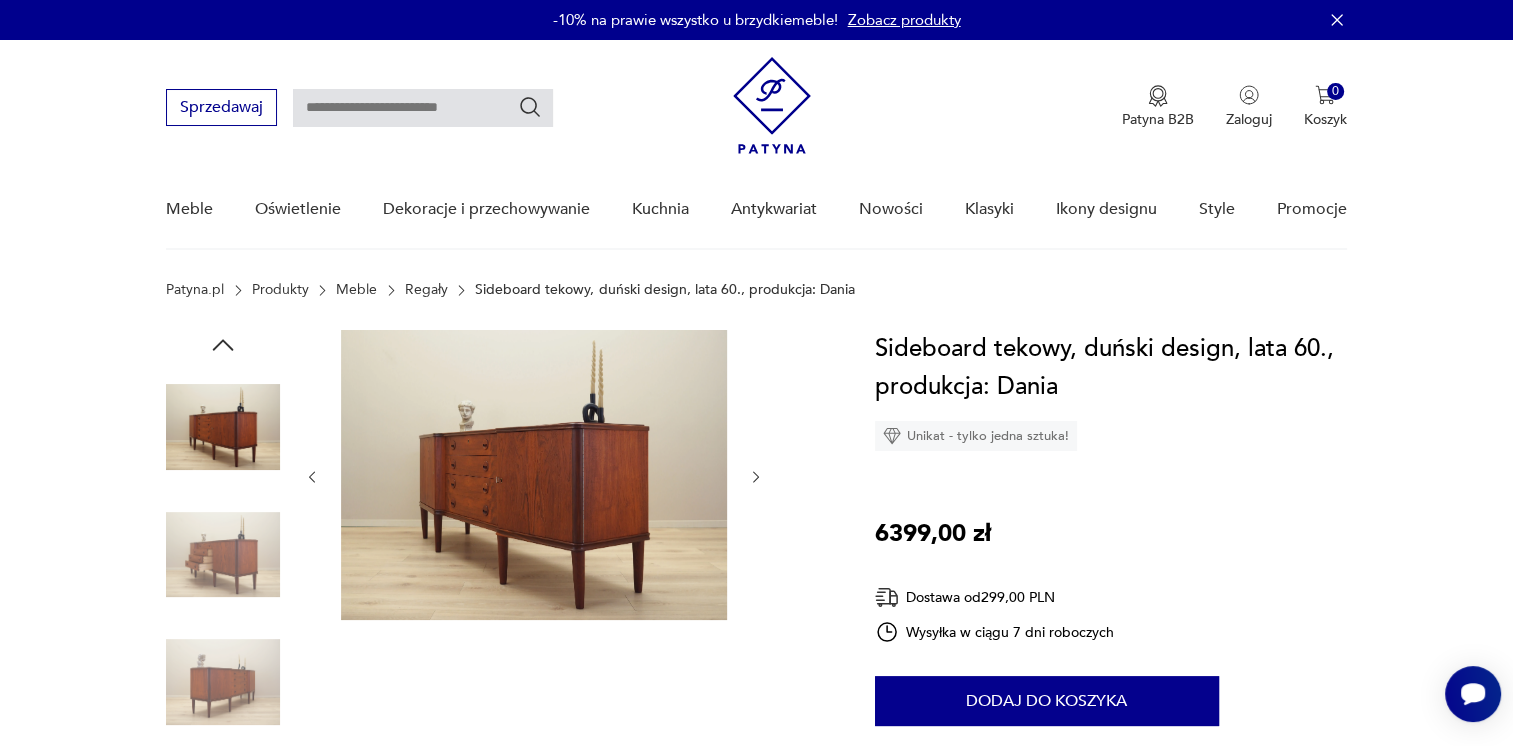 click at bounding box center [756, 477] 